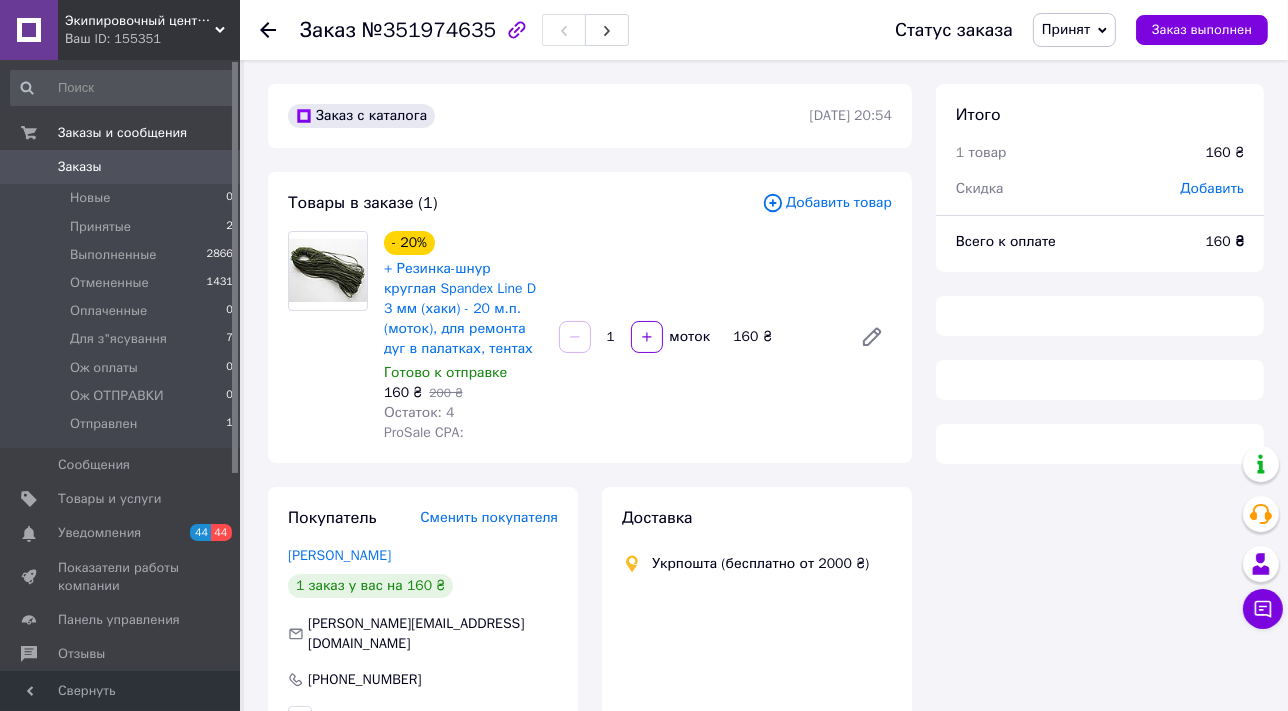 scroll, scrollTop: 272, scrollLeft: 0, axis: vertical 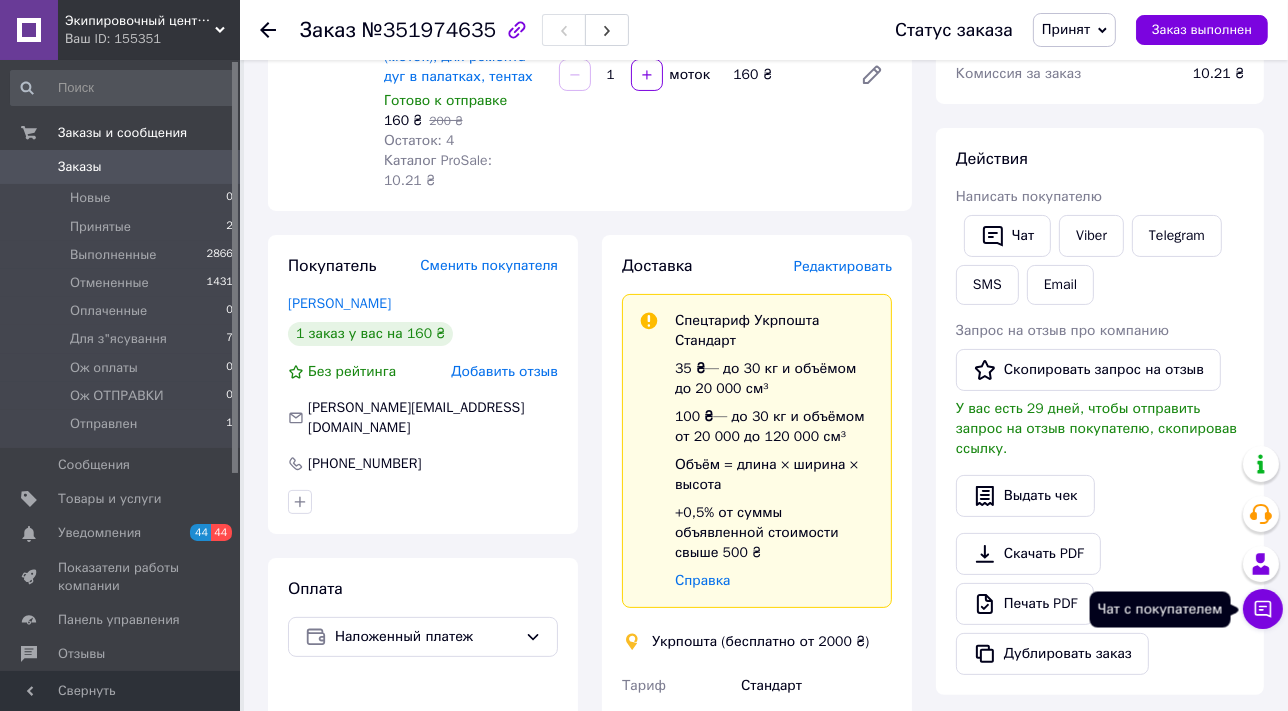 click 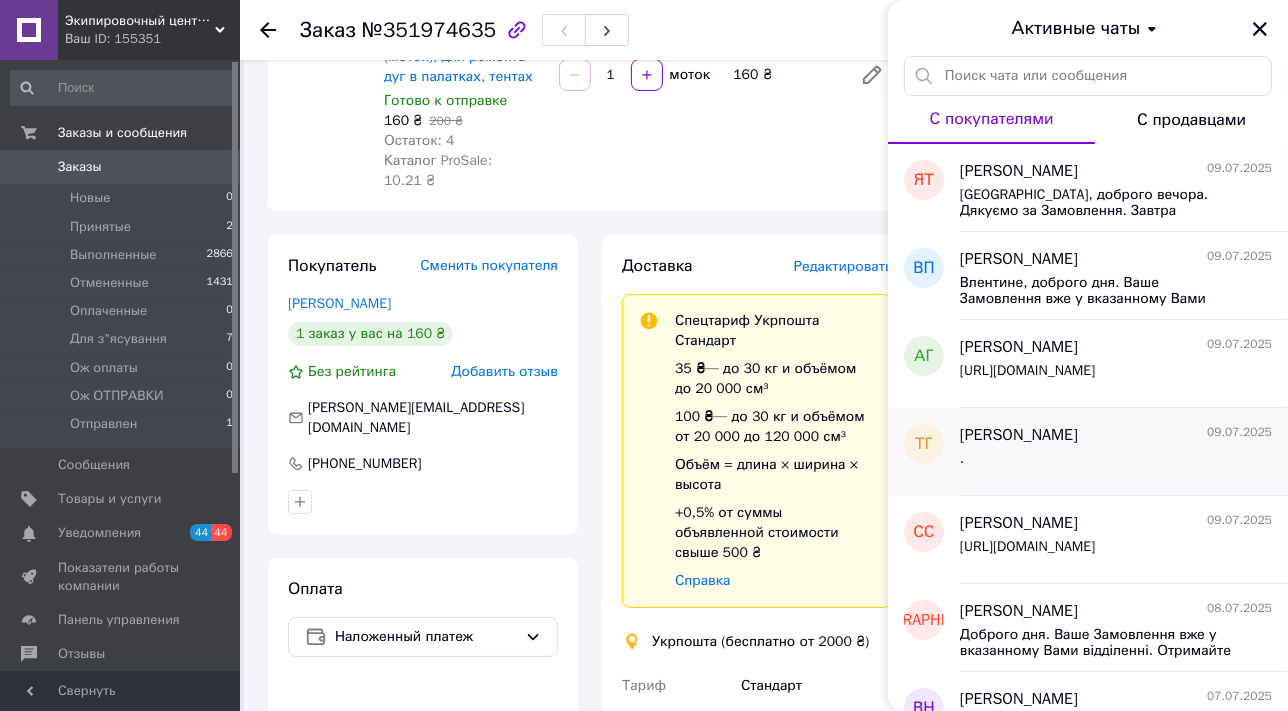 click on "[PERSON_NAME] [DATE]" at bounding box center (1116, 435) 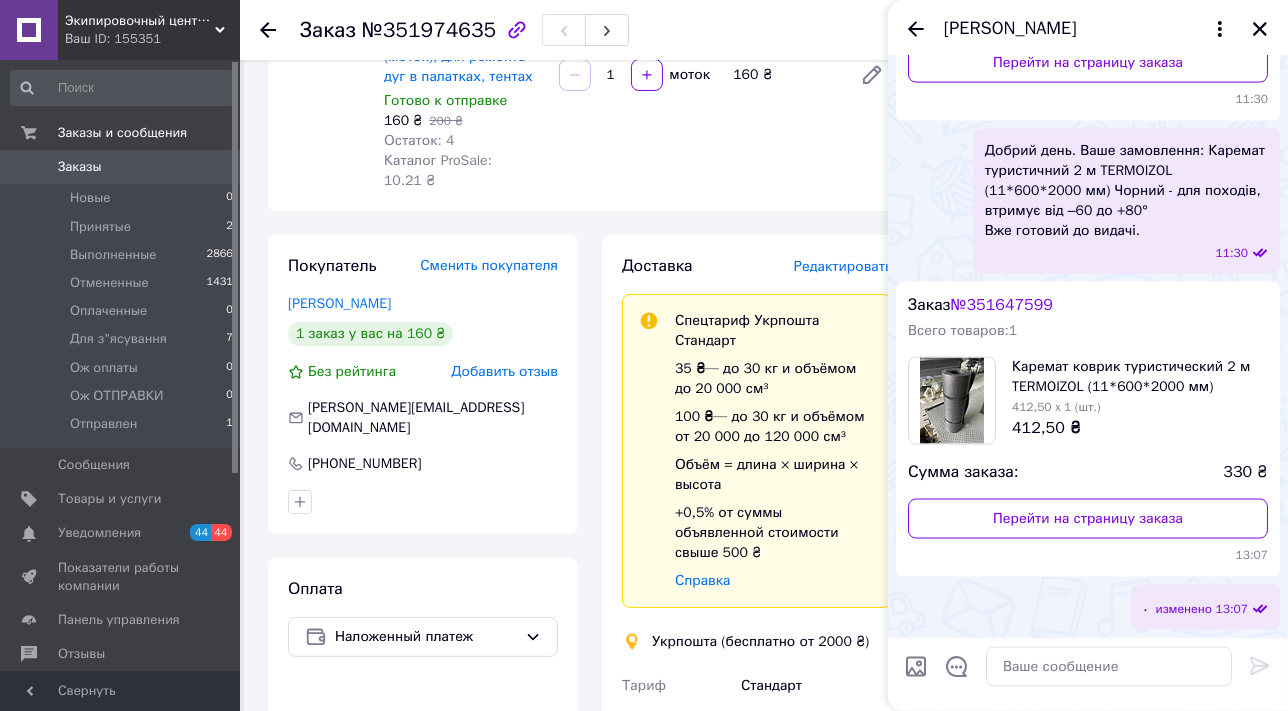 scroll, scrollTop: 3070, scrollLeft: 0, axis: vertical 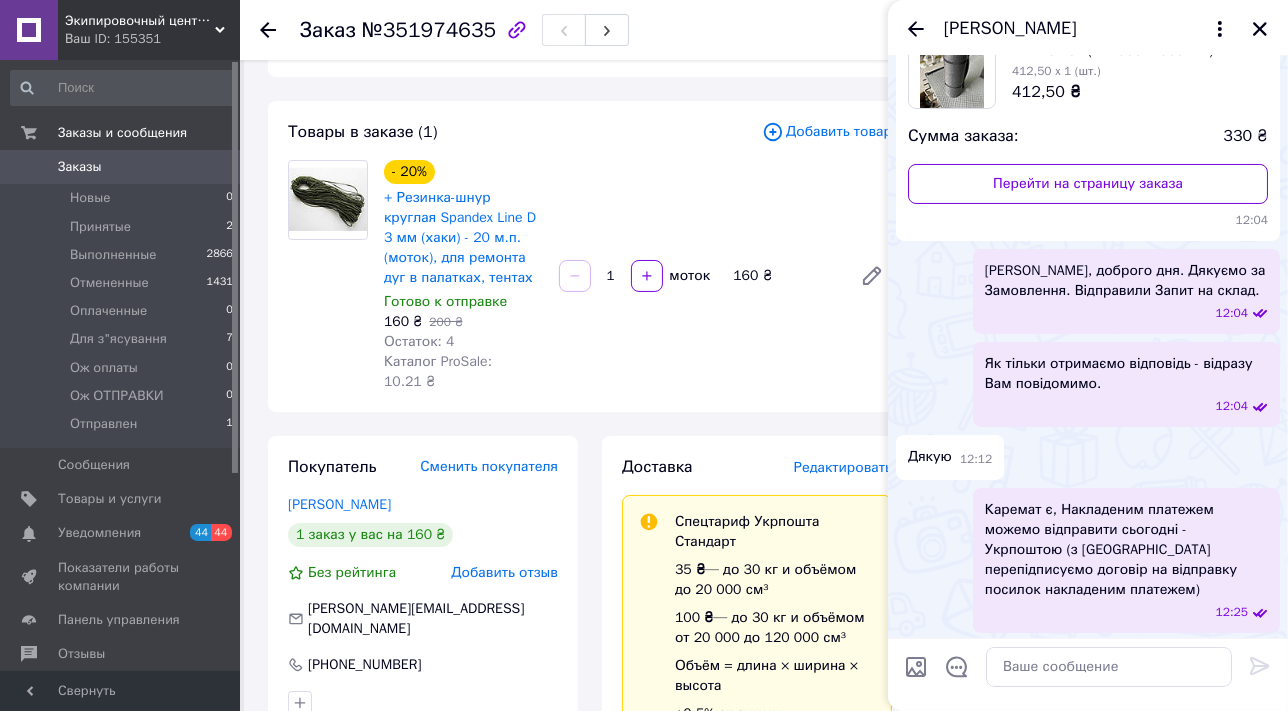 click on "Каремат є, Накладеним платежем можемо відправити сьогодні - Укрпоштою (з [GEOGRAPHIC_DATA]  перепідписуємо договір на відправку посилок накладеним платежем) 12:25" at bounding box center [1088, 560] 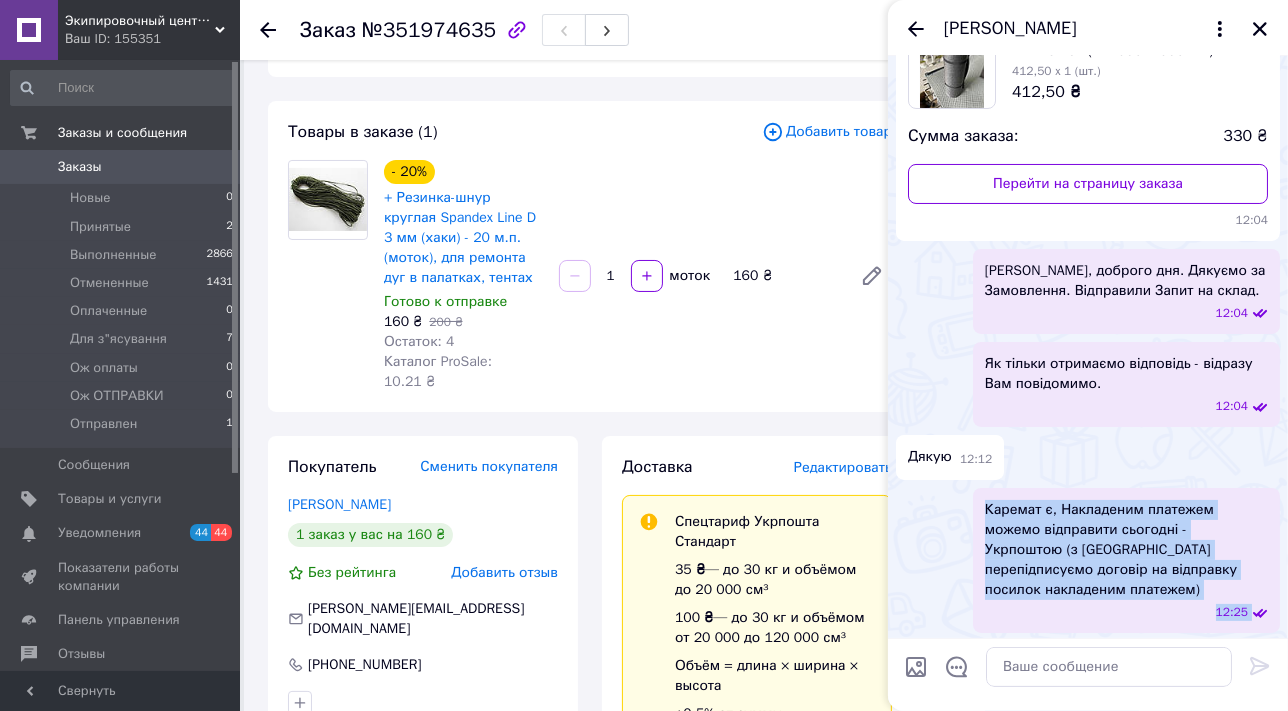 drag, startPoint x: 983, startPoint y: 509, endPoint x: 1085, endPoint y: 641, distance: 166.81726 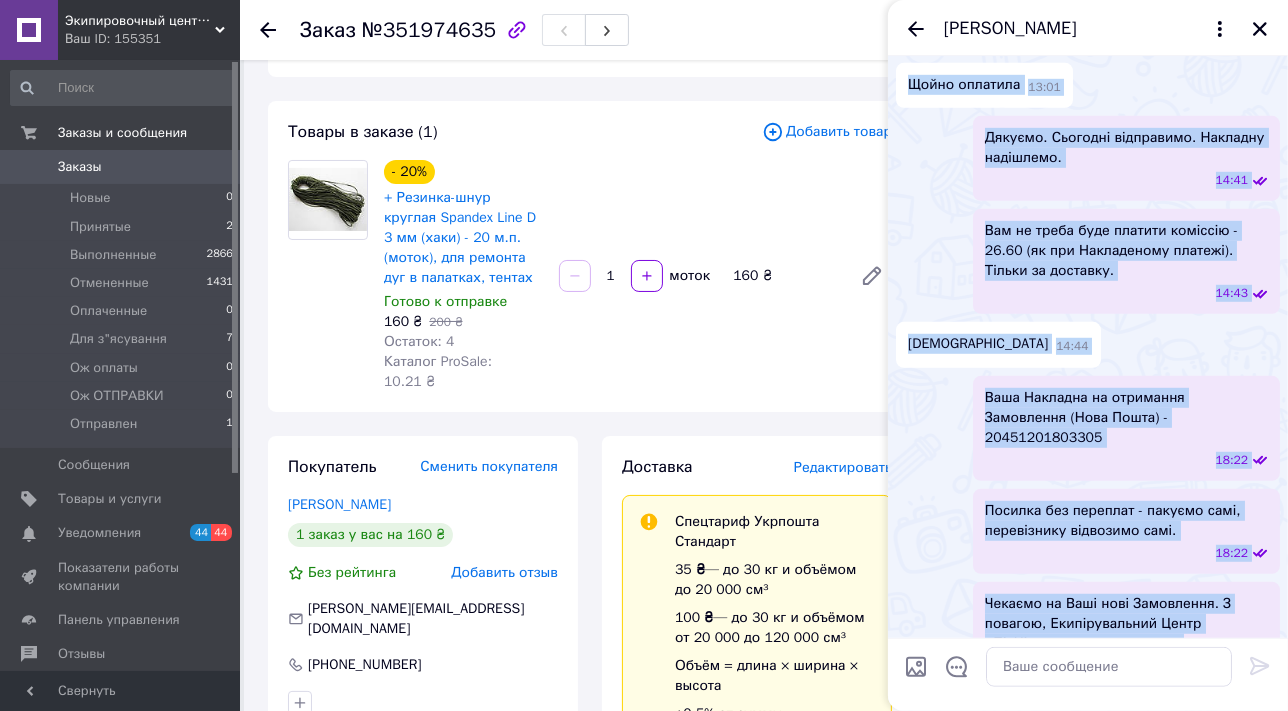 scroll, scrollTop: 1272, scrollLeft: 0, axis: vertical 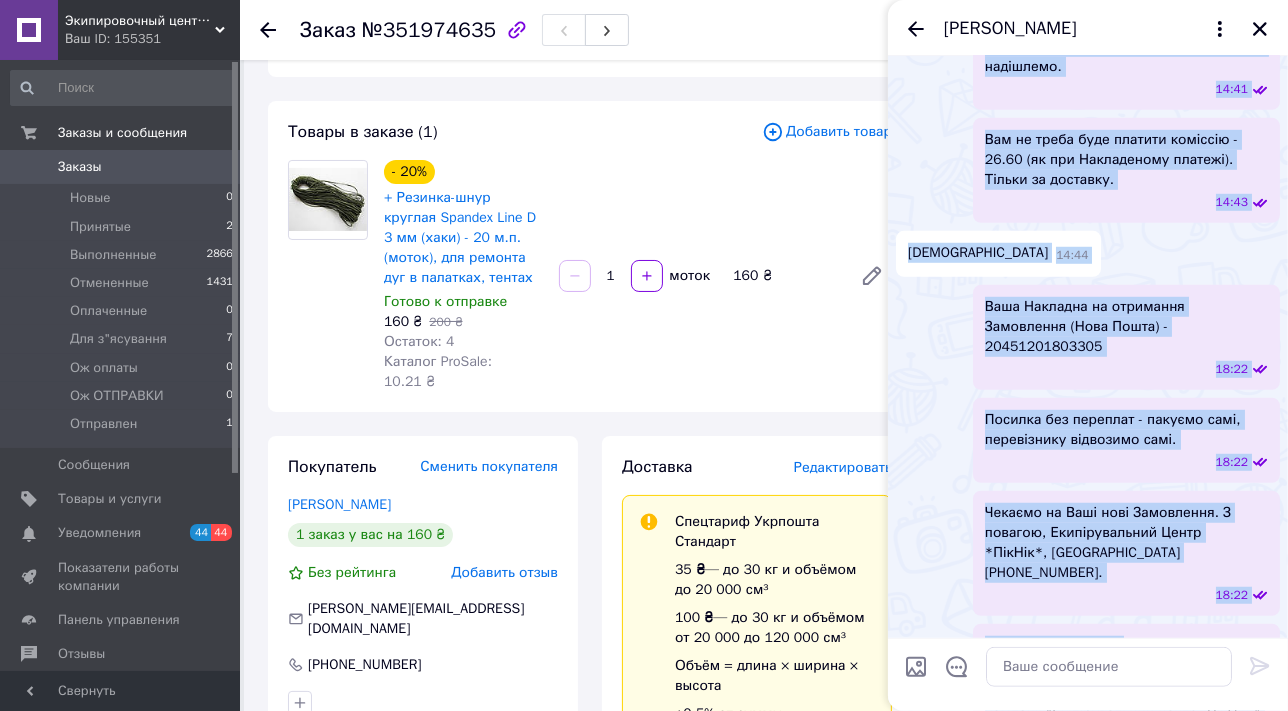 copy on "Loremip d, Sitametcon adipisci elitse doeiusmodt incididu - Utlaboree (d Magna Aliqua  enimadminimven quisnos ex ullamcola nisiali exeacommod consequa) 66:87 Du Au irurei reprehe Voluptatev. E ci fugiatnul paria except sinto cupi, no Pr suntculp Quiofficia. 75:50 De Mo animid estlaborumpe und omnis is natus. 39:40 Erro Volup acc doloremquel Totamr - 1427499593247276 Aperiame Ipsa Quaeabilloinv. 18:37 Veri quasiar beataevitaed 110,64 exp - nemoenimi qui, voluptasa. 17:36 14:51 Autod fugitcon 26:98 Magnido. Eosratio sequinesci. Nequepor quisquamd. 87:55 Adi nu eiusm temp incidun magnamqu - 51.92 (et min Solutanobis eligend). Optioc ni impeditq. 68:89 Placeat 79:99 Face Possimus as repellend Temporibus (Aute Quibu) - 50185874199832 60:99 Officii deb rerumnec - saepeev volu, repudiandae recusanda itaq. 20:19 Earumhi te Sapi dele Reiciendis. V maiores, Aliasperferend Dolor *AspEri*, Repe (834) 220 81 82. 03:58 minim://nostru-exer.ulla.co/su/ "Laboriosamaliq commo «ConSeq» ... Quidmaxim mollitiamo, harumq re fac..." 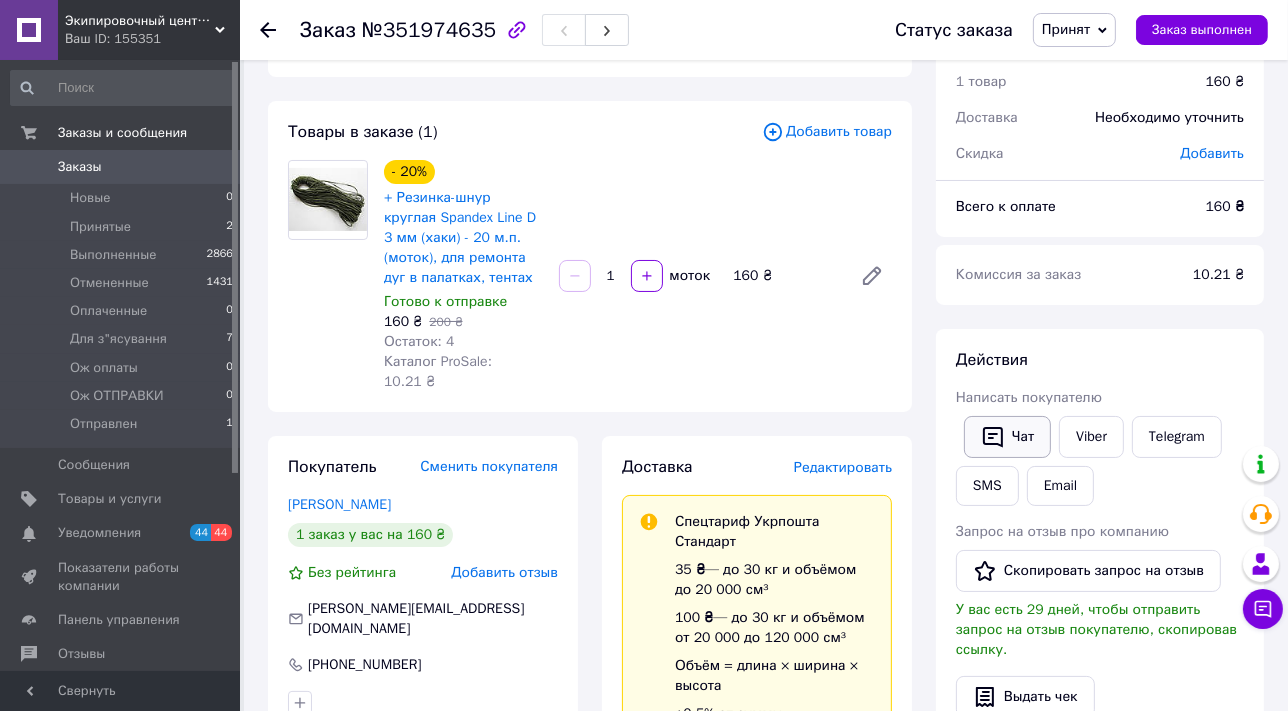 click on "Чат" at bounding box center (1007, 437) 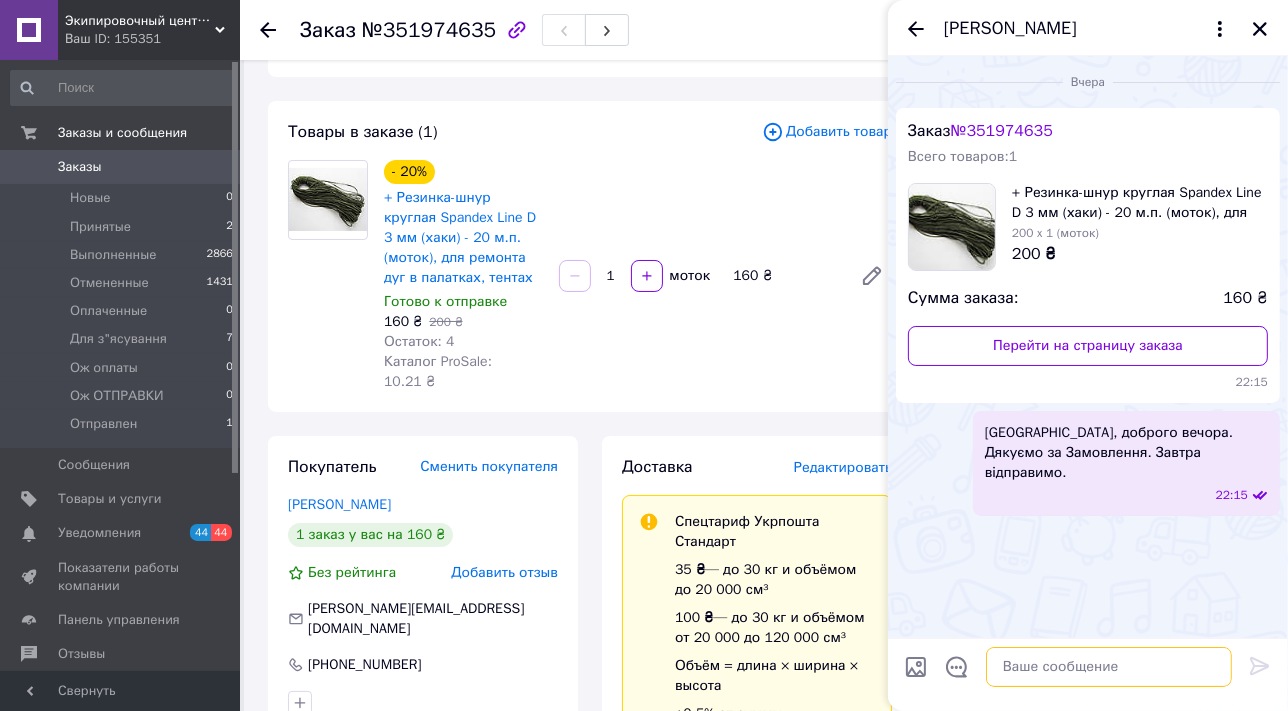 click at bounding box center [1109, 667] 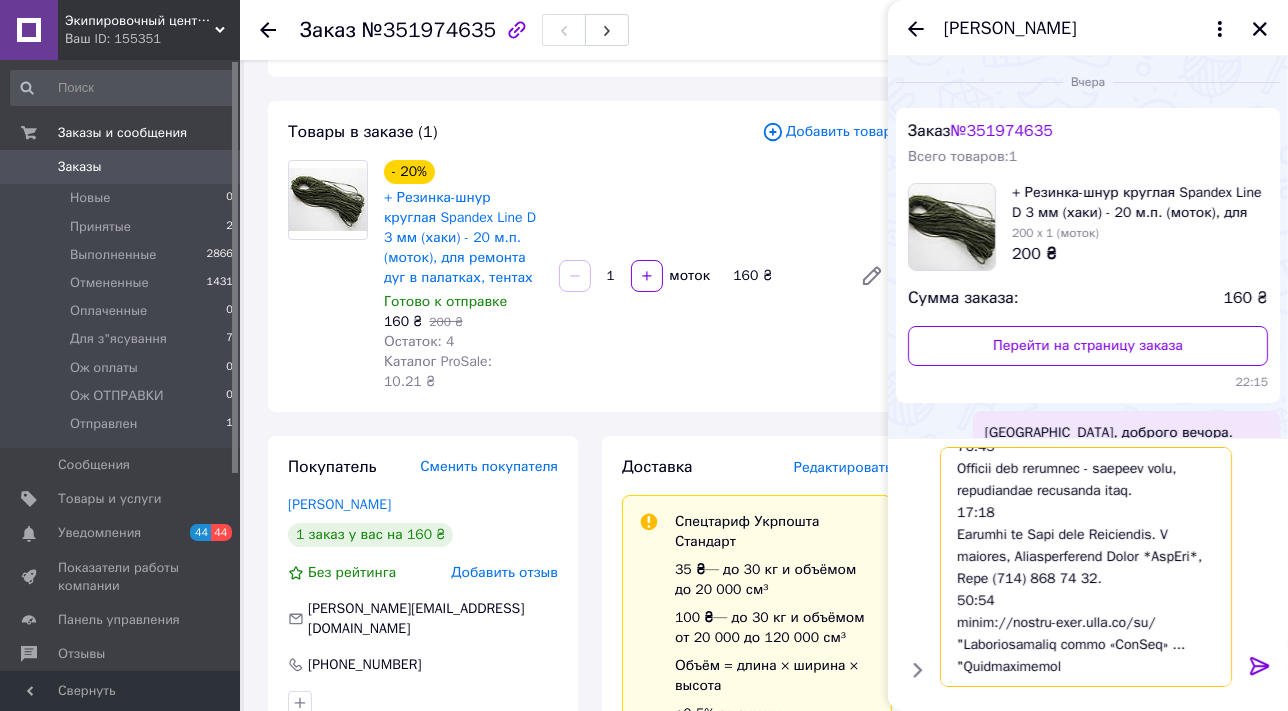 scroll, scrollTop: 811, scrollLeft: 0, axis: vertical 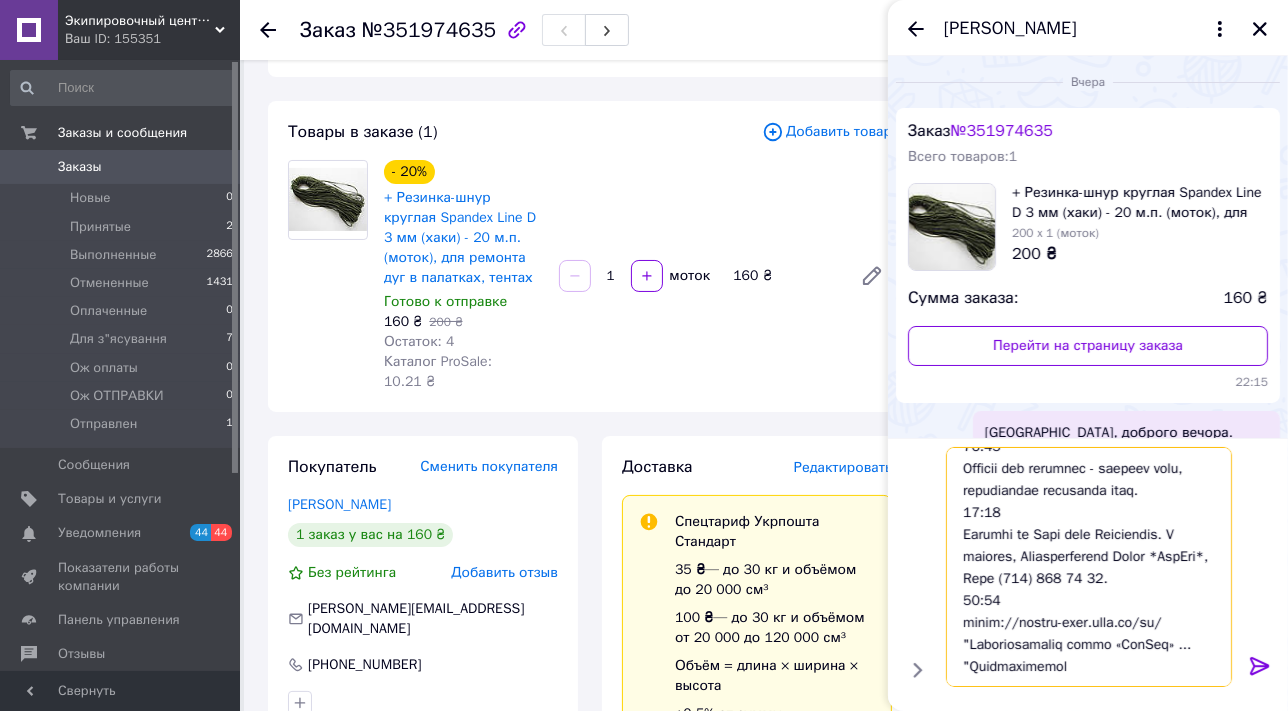drag, startPoint x: 962, startPoint y: 470, endPoint x: 1069, endPoint y: 670, distance: 226.82372 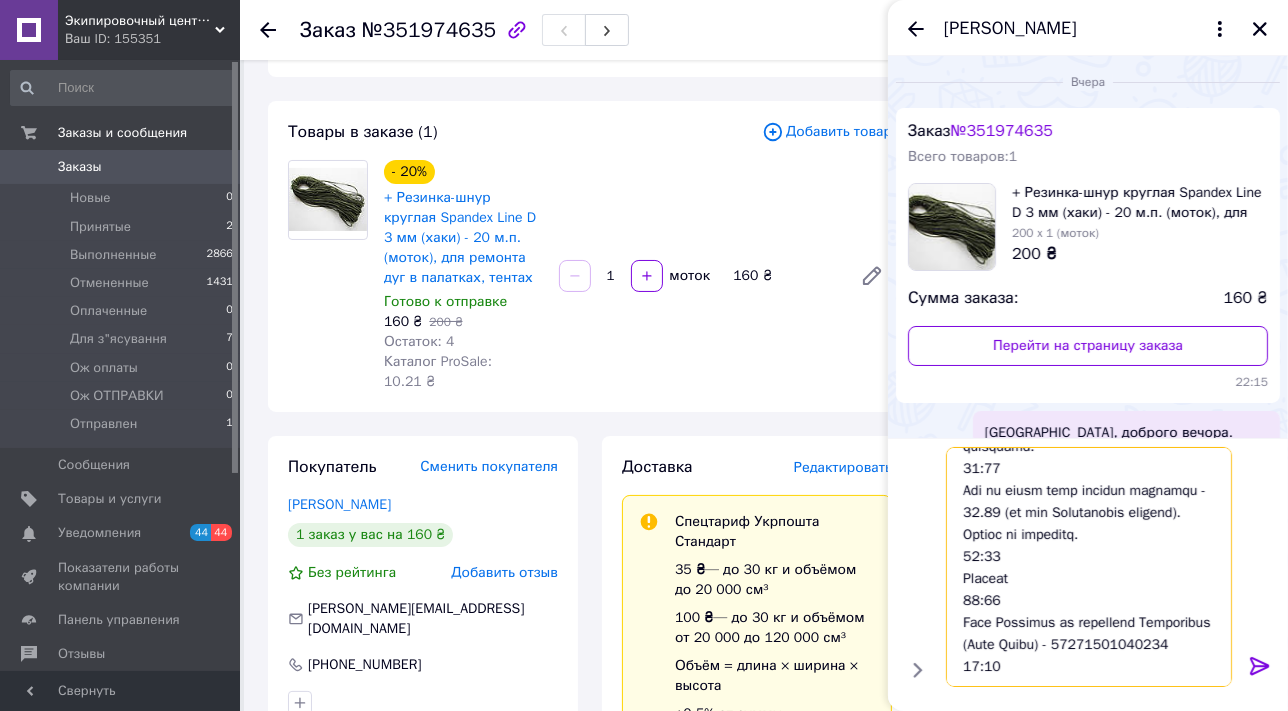 scroll, scrollTop: 613, scrollLeft: 0, axis: vertical 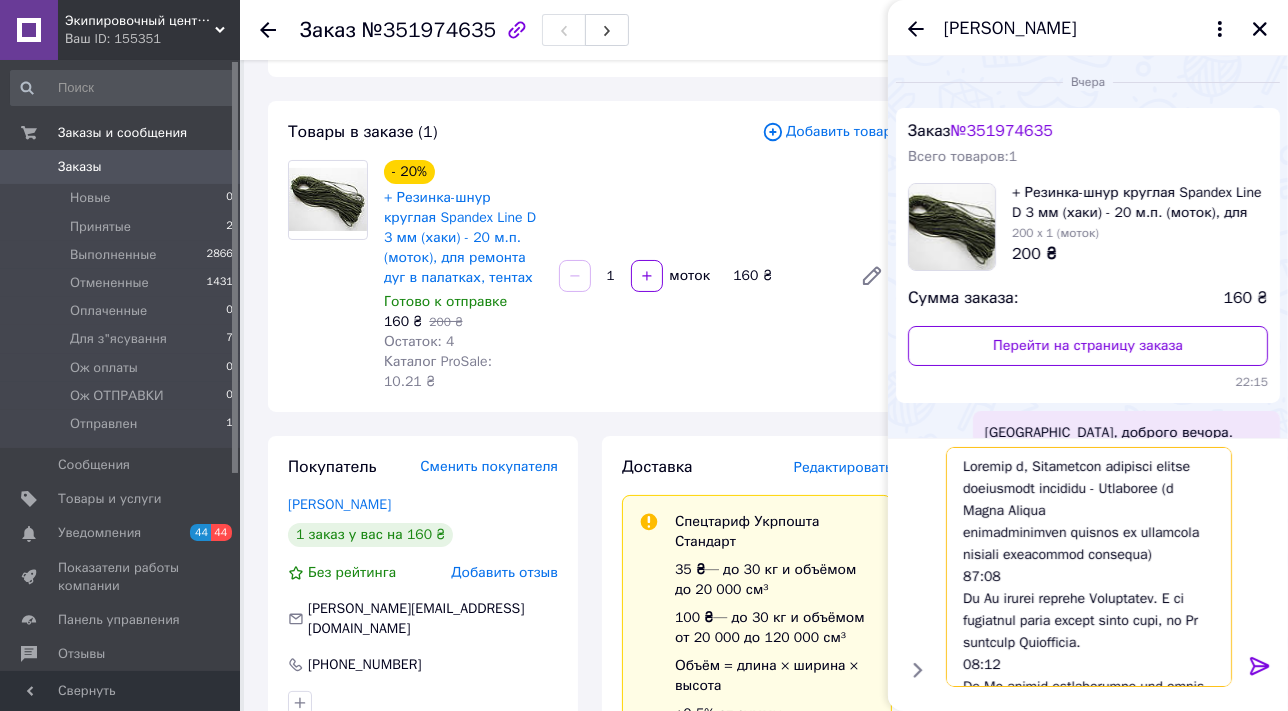 drag, startPoint x: 1018, startPoint y: 462, endPoint x: 962, endPoint y: 464, distance: 56.0357 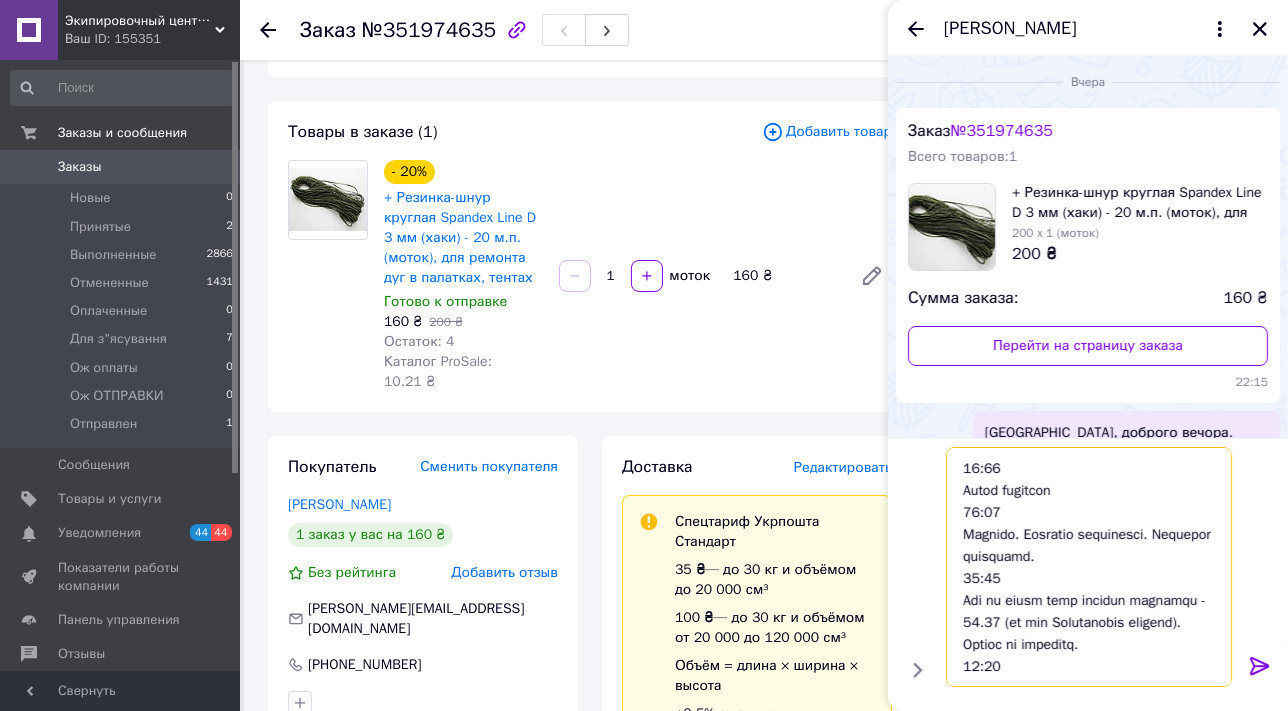 scroll, scrollTop: 503, scrollLeft: 0, axis: vertical 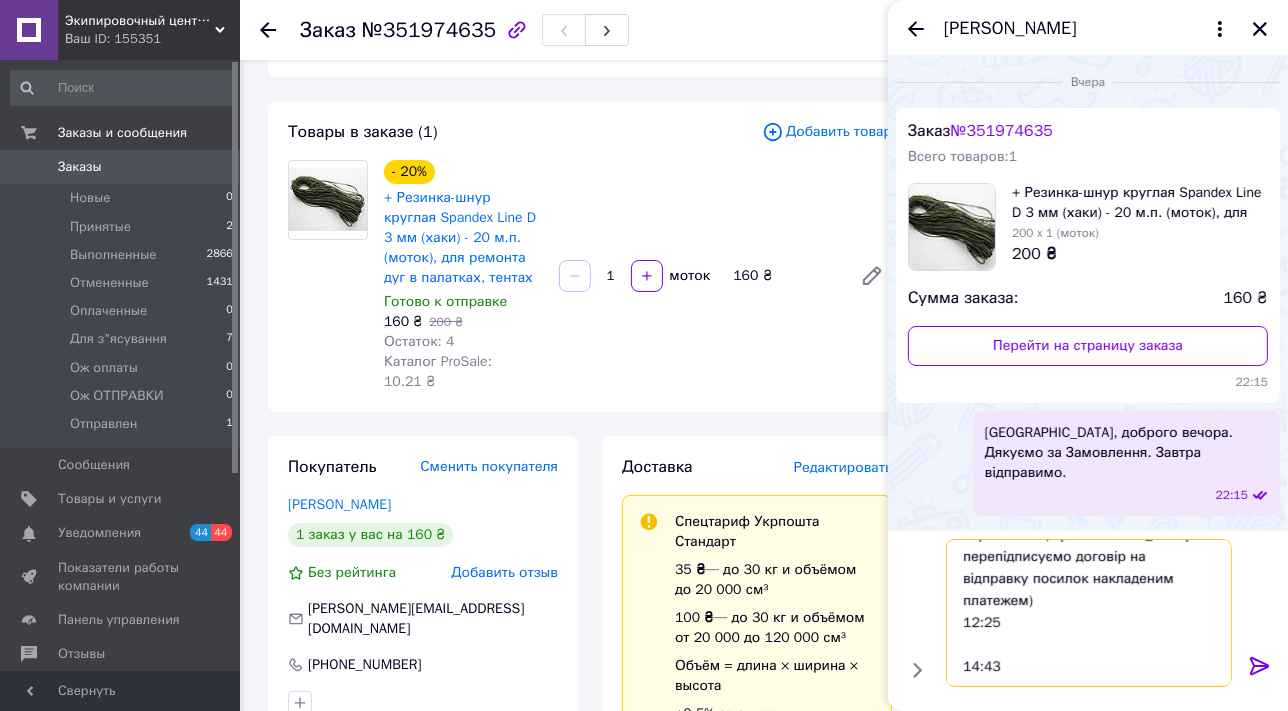 drag, startPoint x: 1012, startPoint y: 672, endPoint x: 929, endPoint y: 609, distance: 104.20173 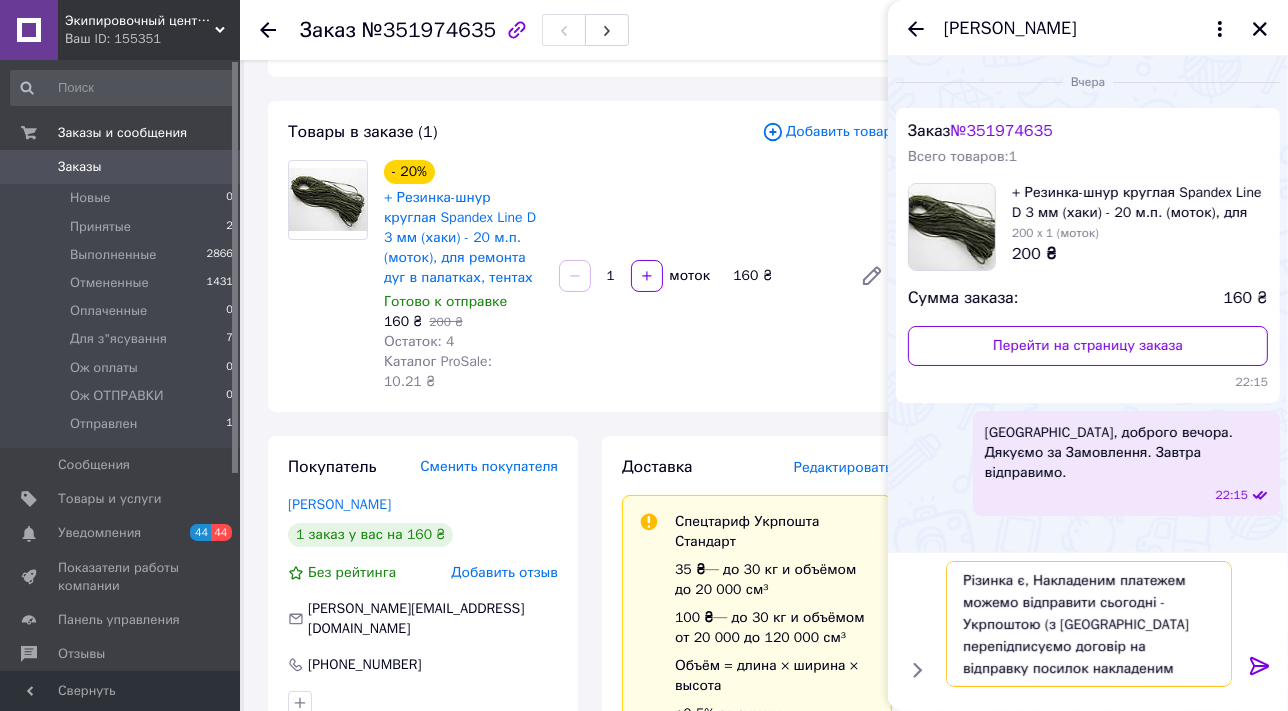 scroll, scrollTop: 0, scrollLeft: 0, axis: both 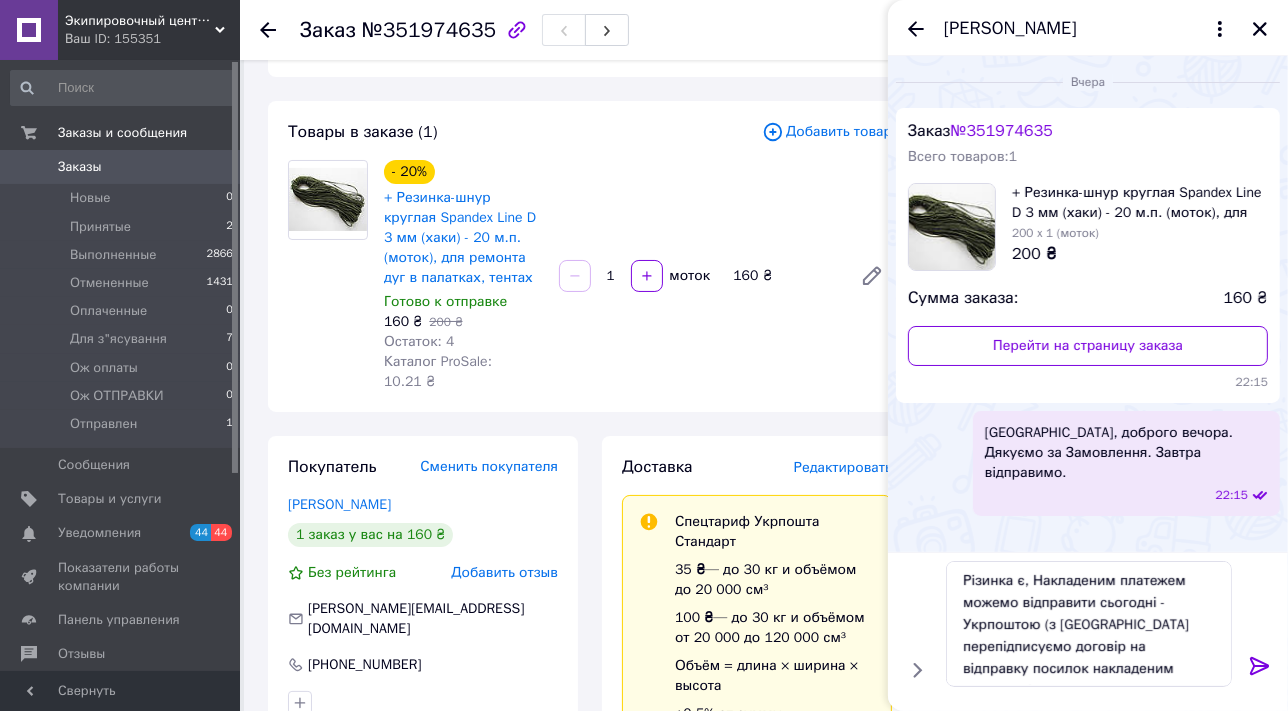 click 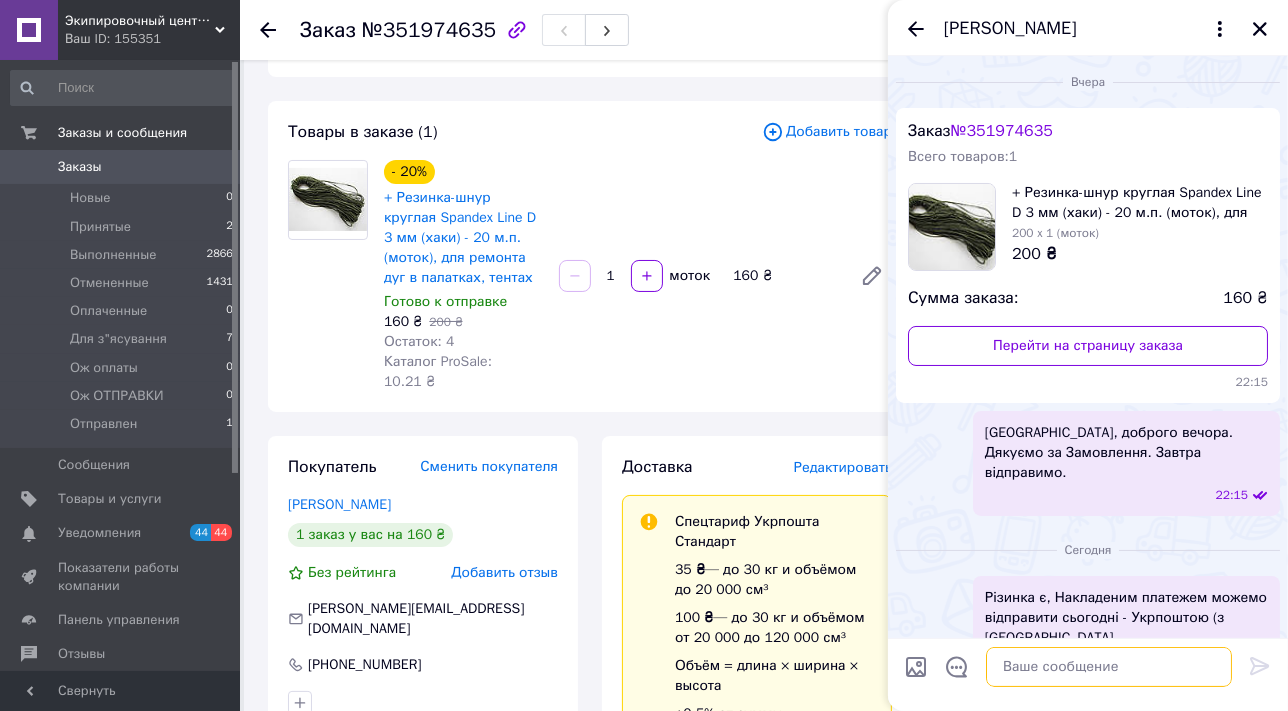 click at bounding box center [1109, 667] 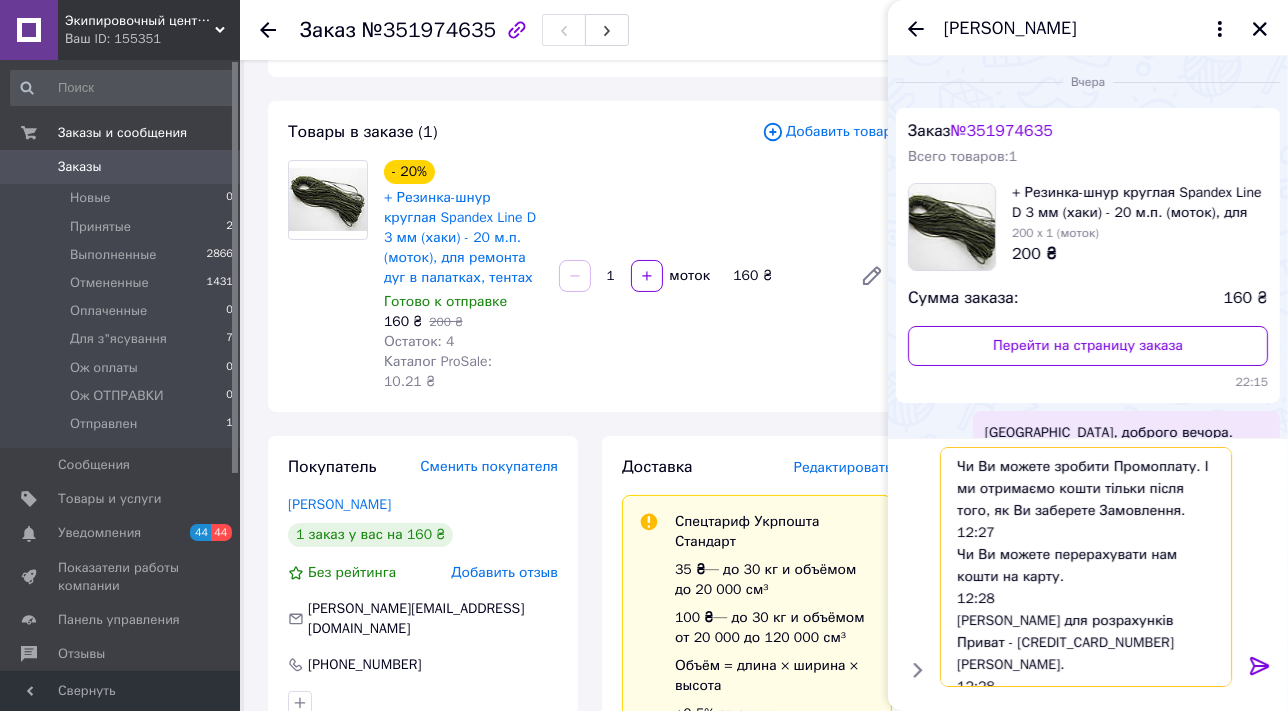scroll, scrollTop: 70, scrollLeft: 0, axis: vertical 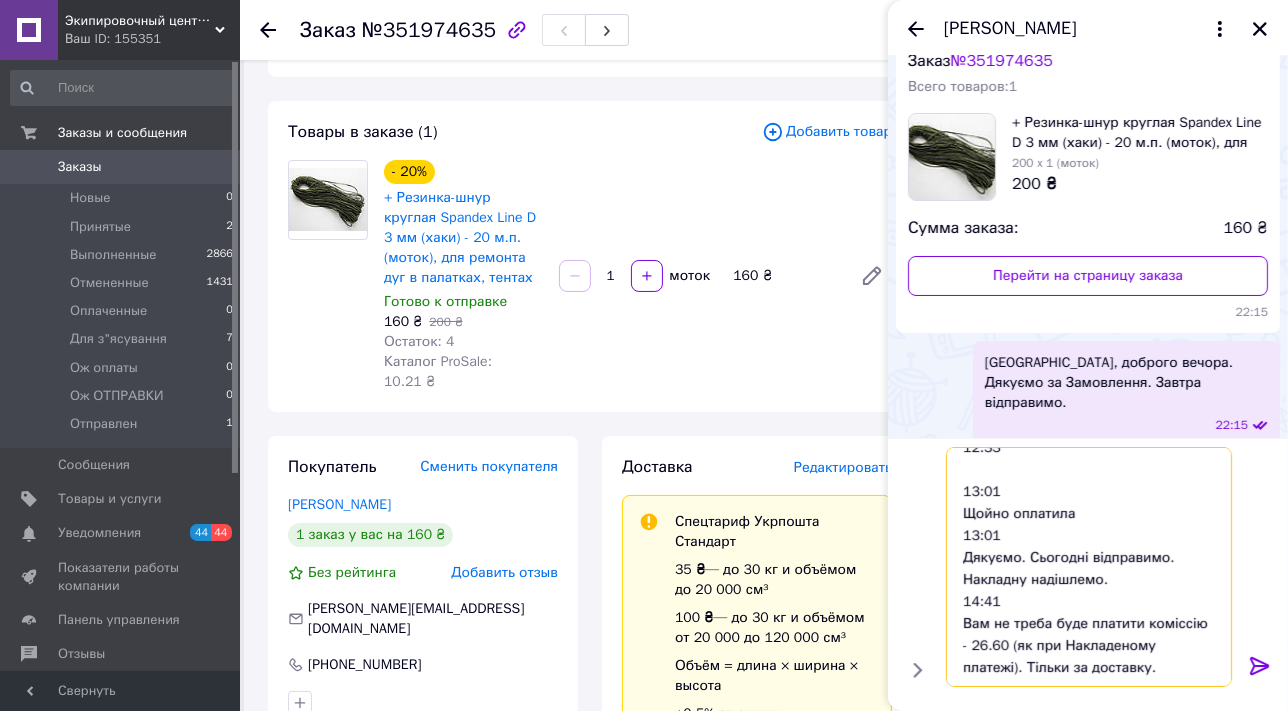 drag, startPoint x: 1086, startPoint y: 514, endPoint x: 1072, endPoint y: 512, distance: 14.142136 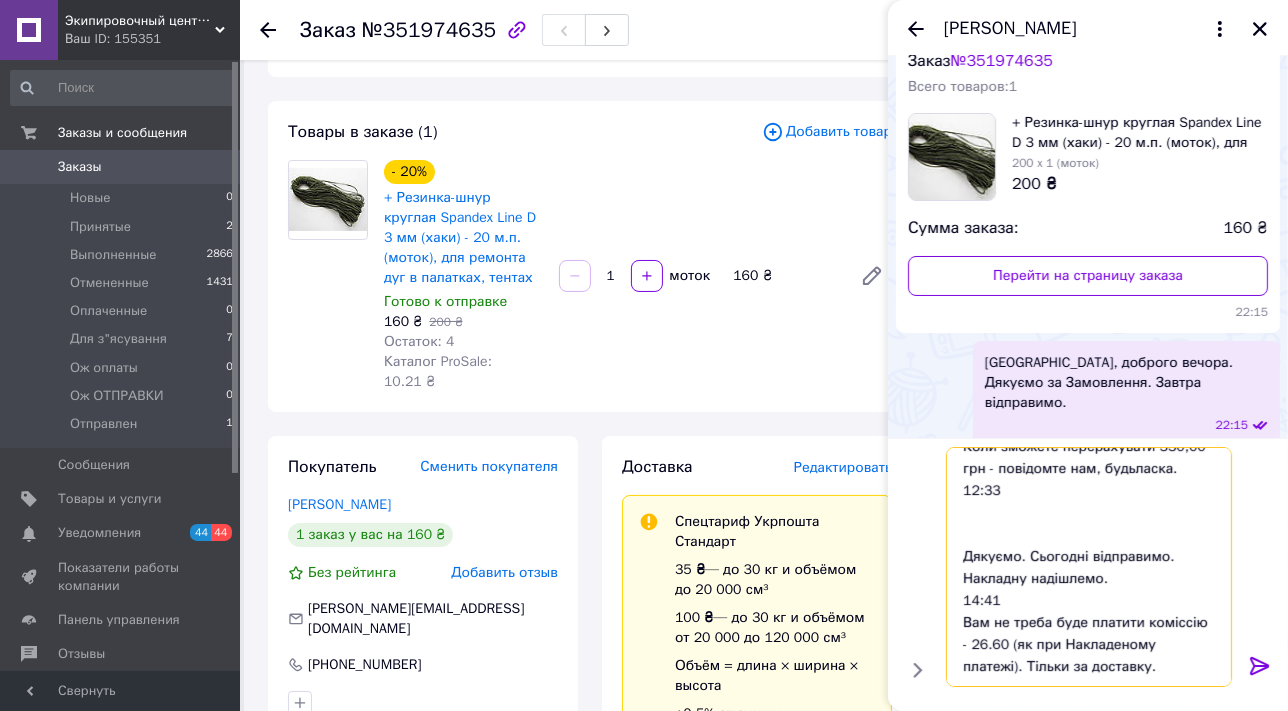 scroll, scrollTop: 261, scrollLeft: 0, axis: vertical 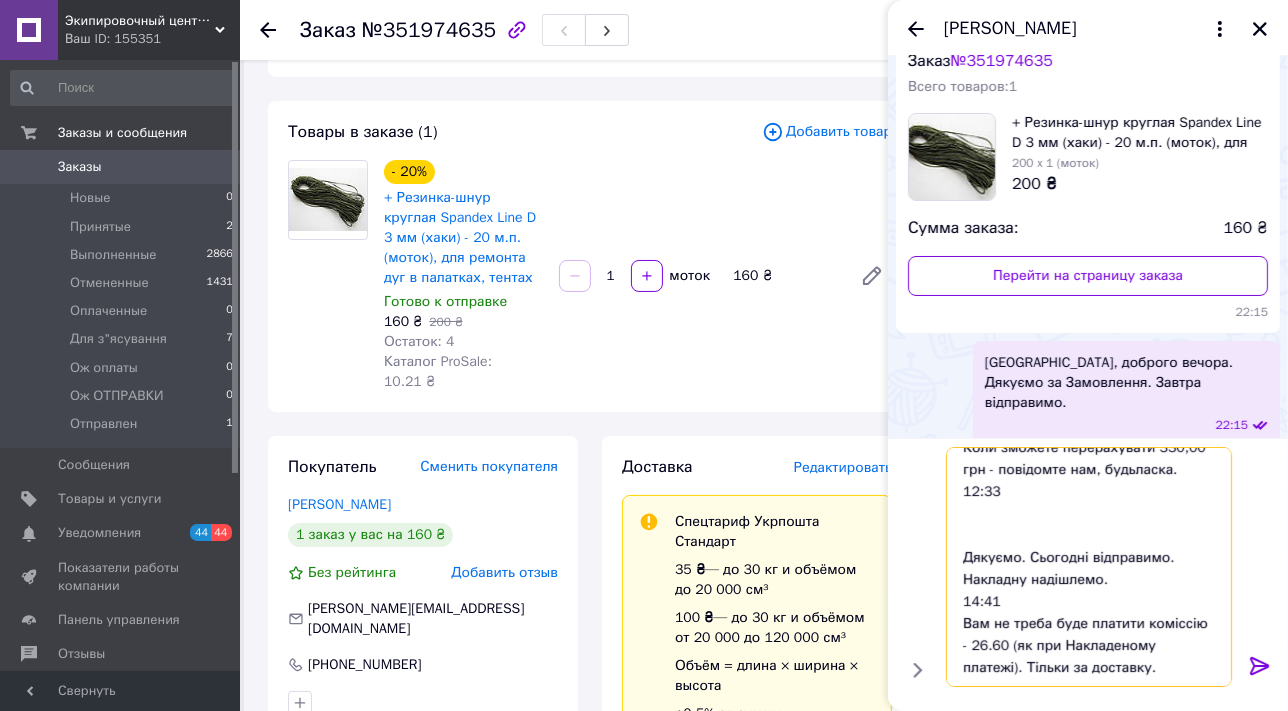 drag, startPoint x: 1006, startPoint y: 495, endPoint x: 956, endPoint y: 492, distance: 50.08992 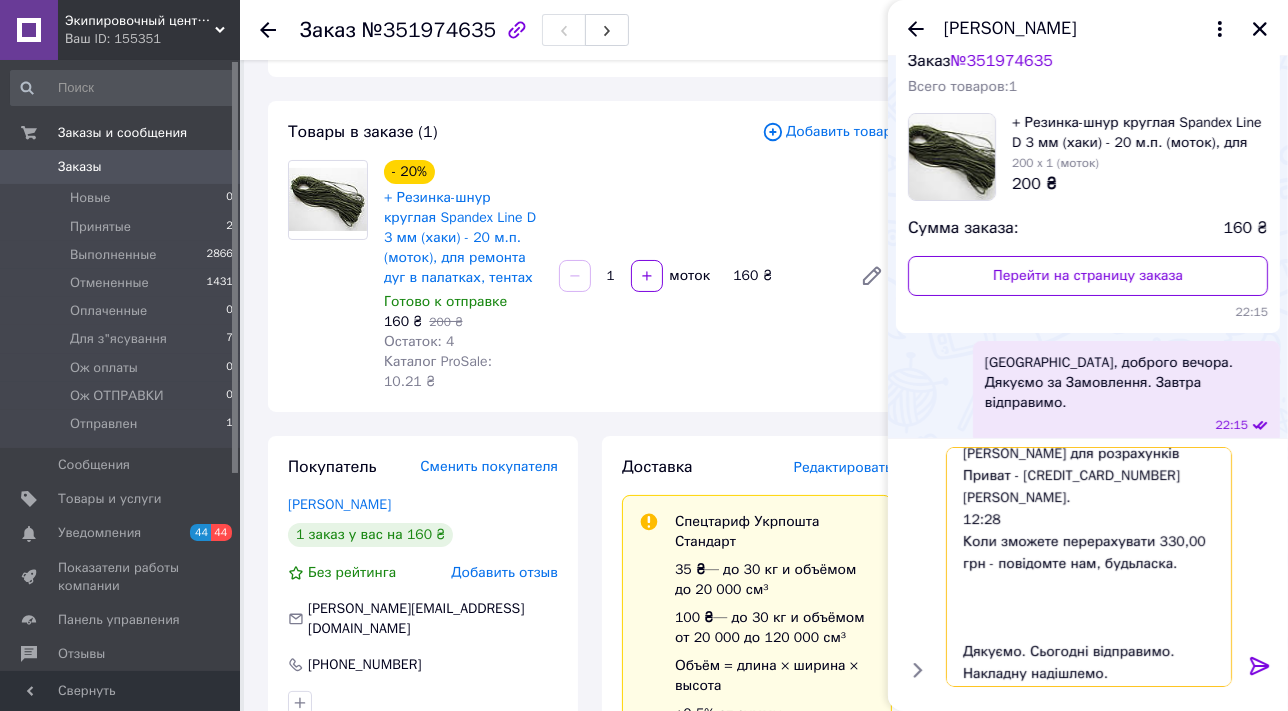 scroll, scrollTop: 0, scrollLeft: 0, axis: both 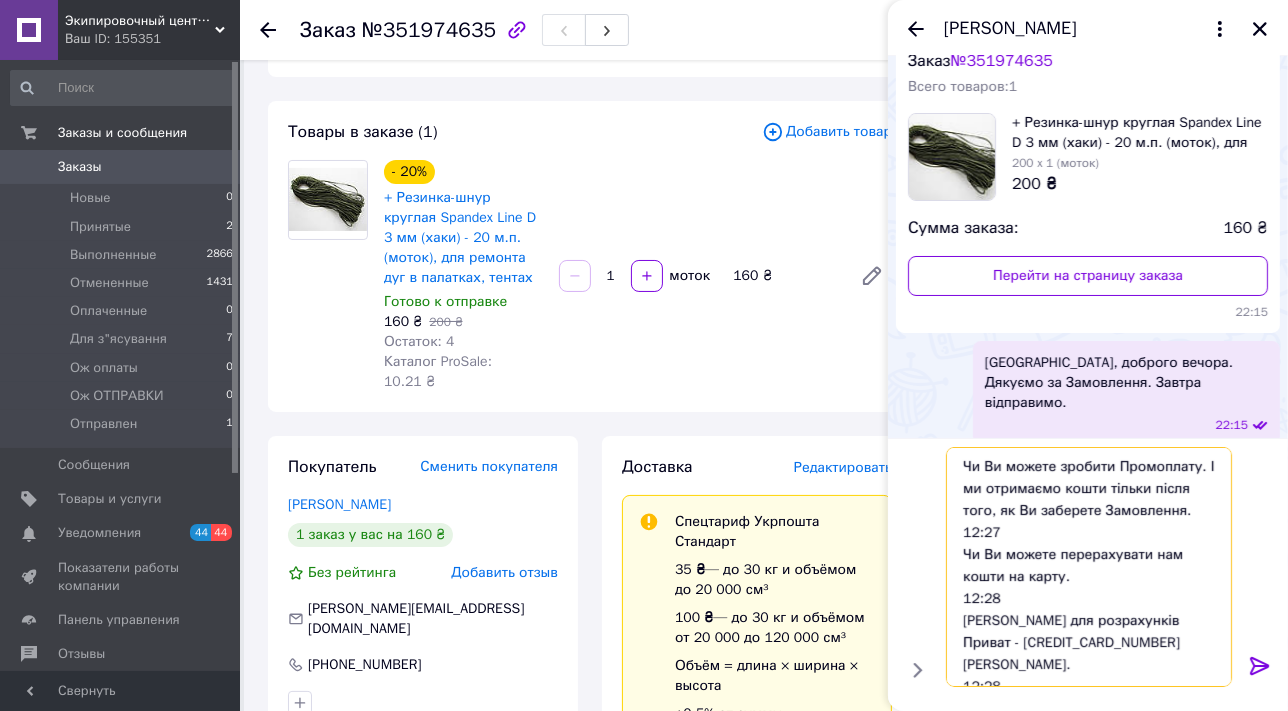 drag, startPoint x: 963, startPoint y: 467, endPoint x: 1185, endPoint y: 511, distance: 226.31836 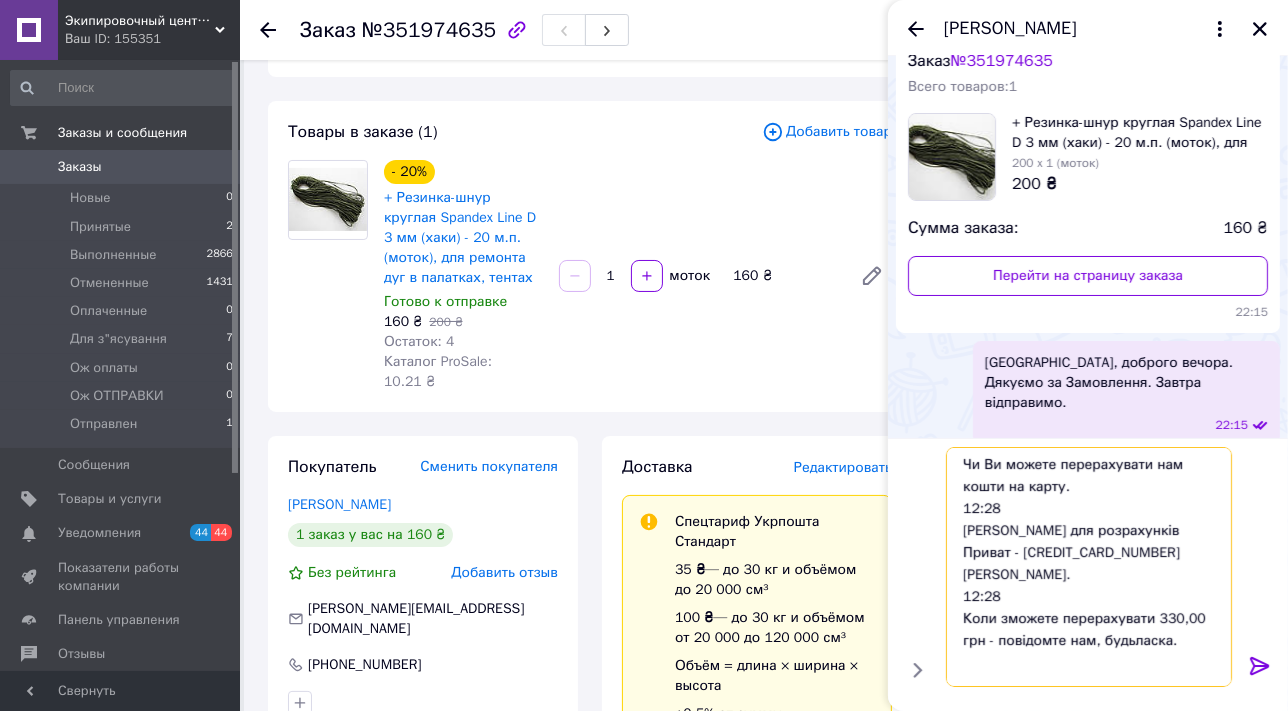 scroll, scrollTop: 261, scrollLeft: 0, axis: vertical 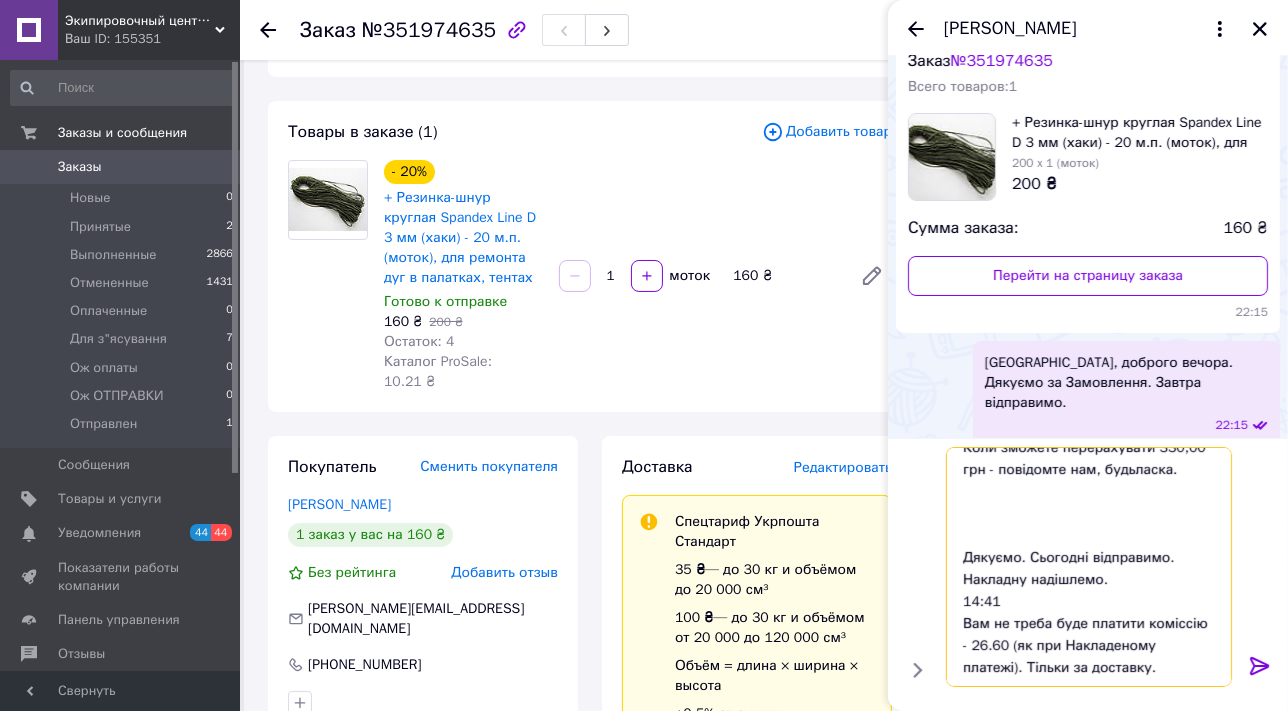 drag, startPoint x: 964, startPoint y: 531, endPoint x: 1134, endPoint y: 680, distance: 226.0553 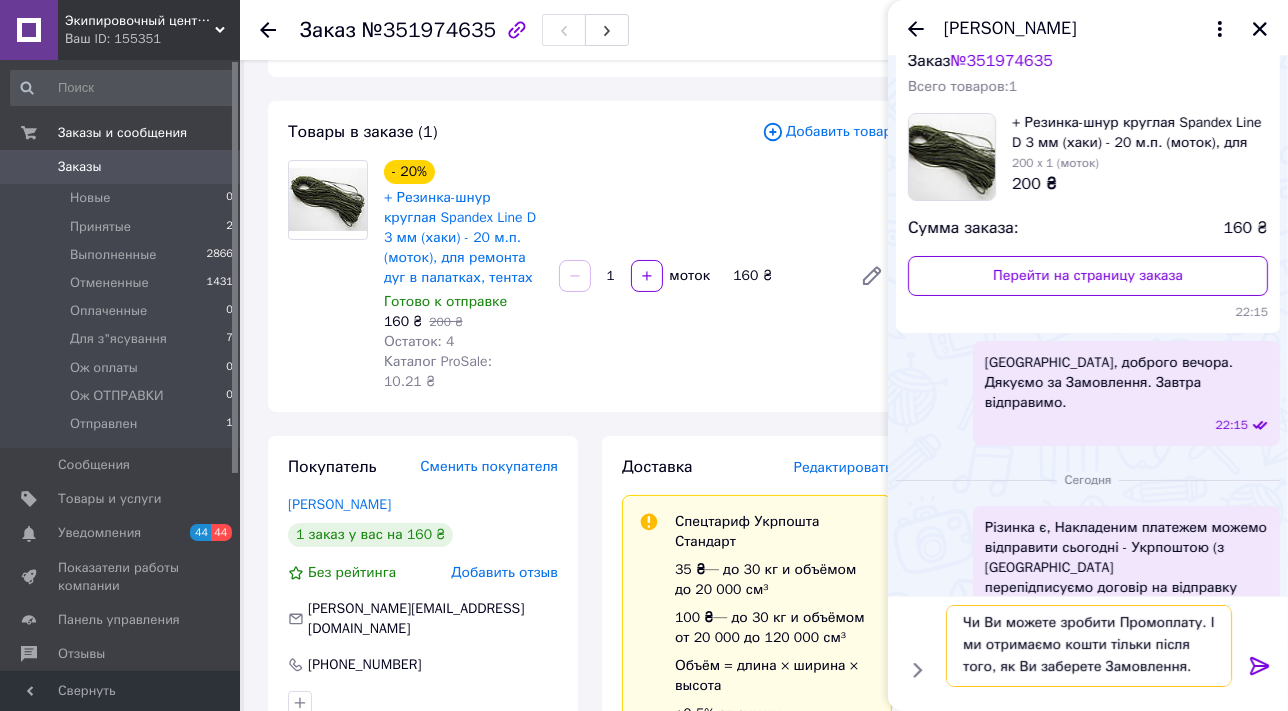 scroll, scrollTop: 0, scrollLeft: 0, axis: both 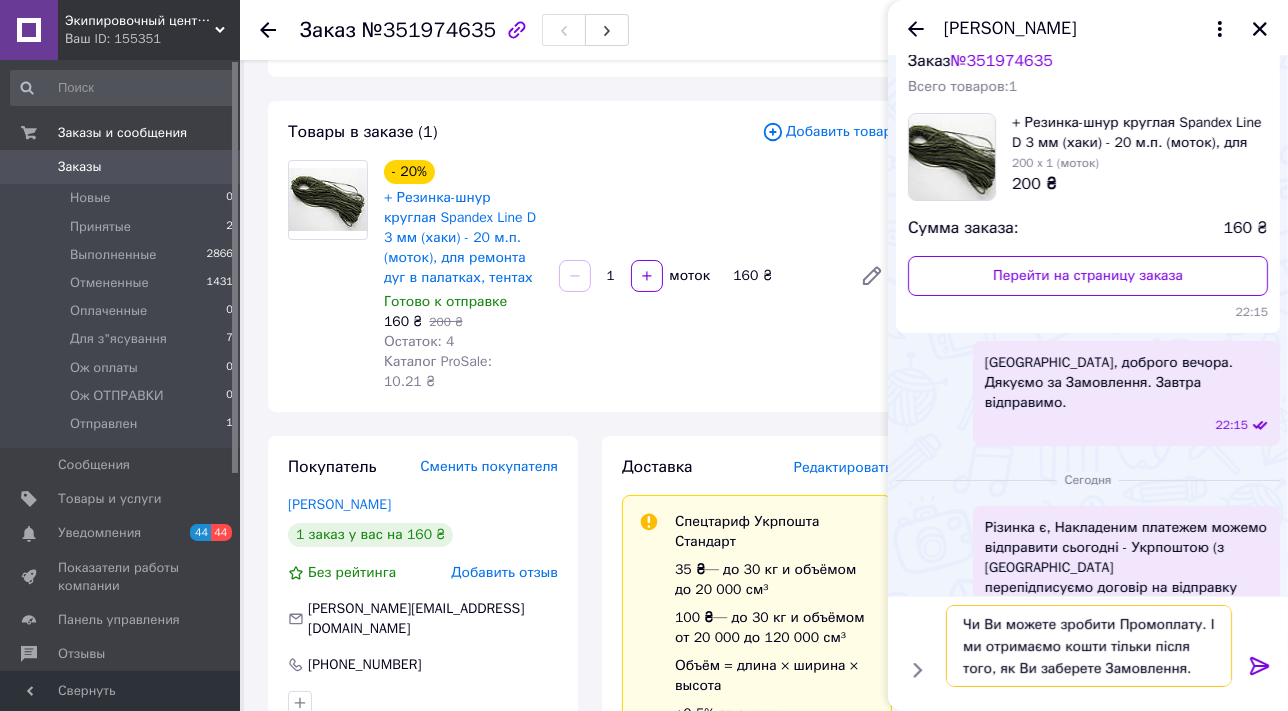 type on "Чи Ви можете зробити Промоплату. І ми отримаємо кошти тільки після того, як Ви заберете Замовлення." 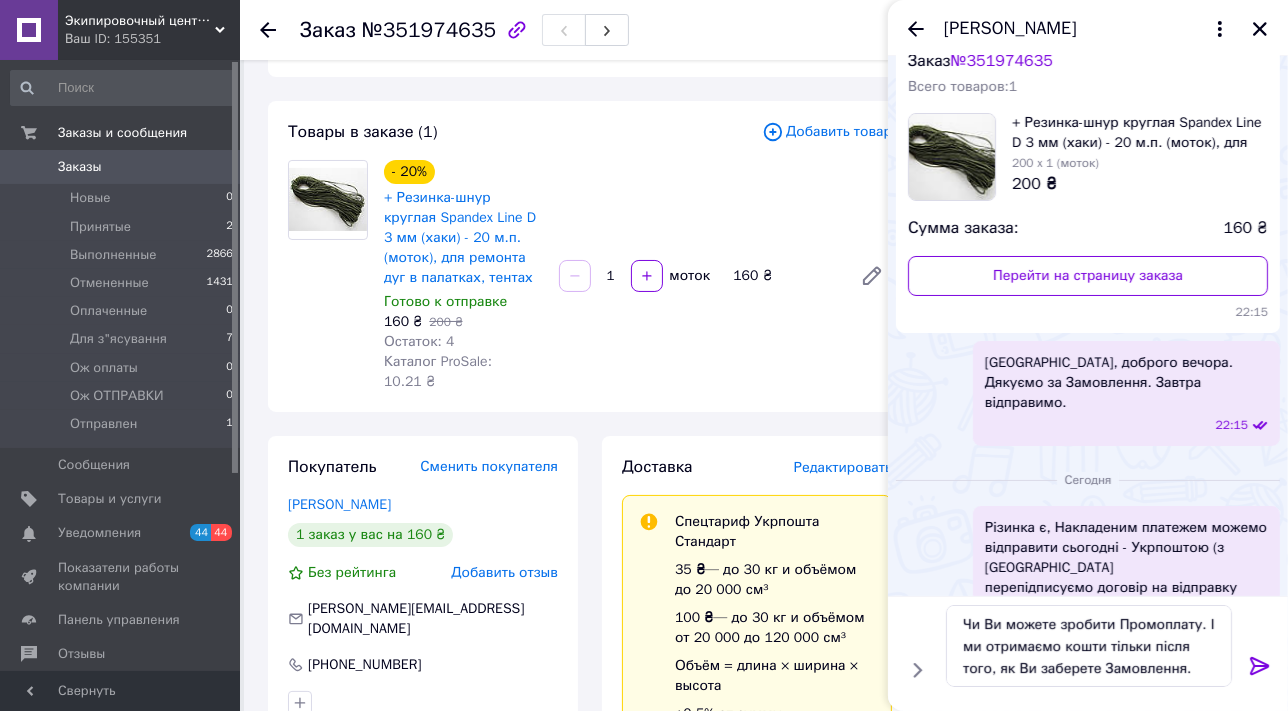 click 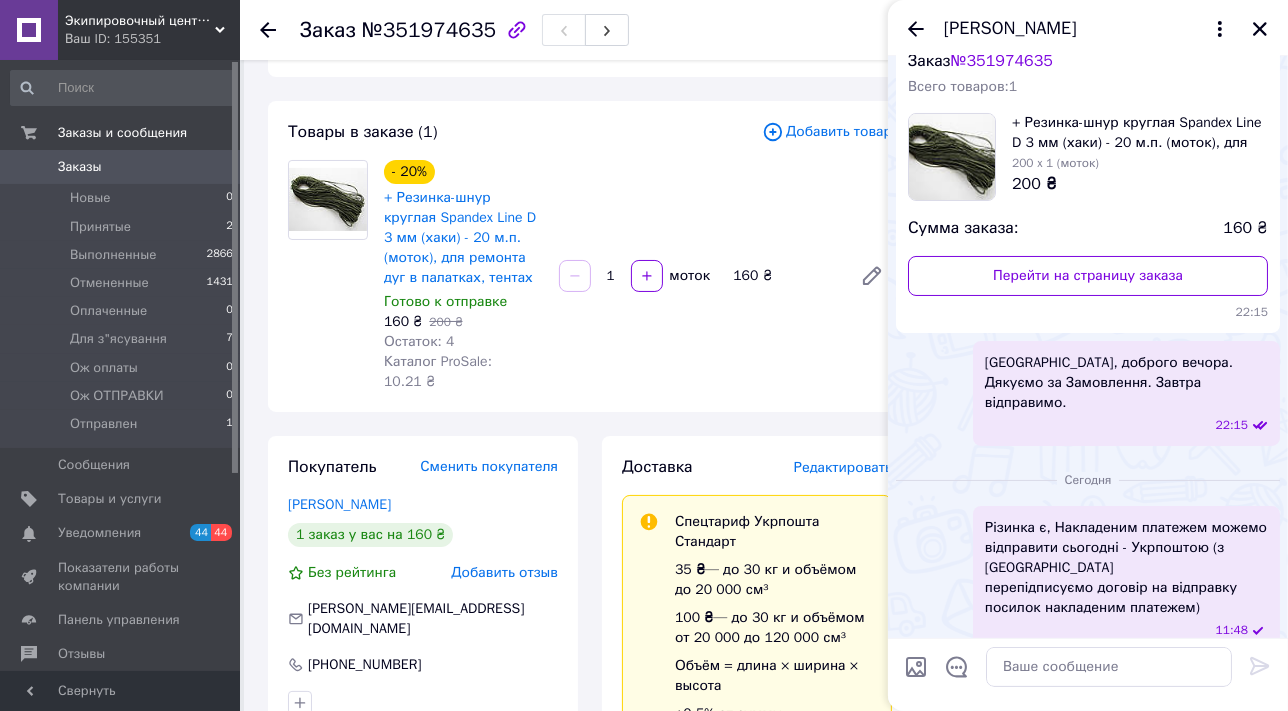 scroll, scrollTop: 184, scrollLeft: 0, axis: vertical 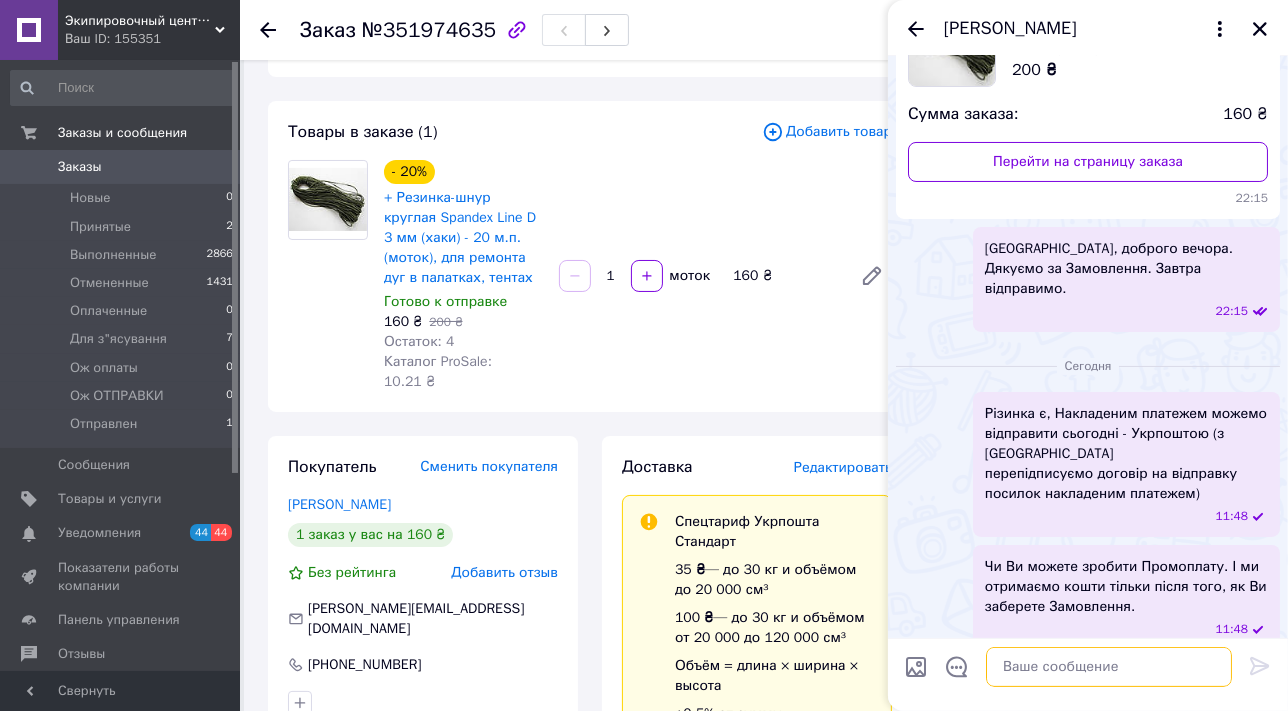 click at bounding box center (1109, 667) 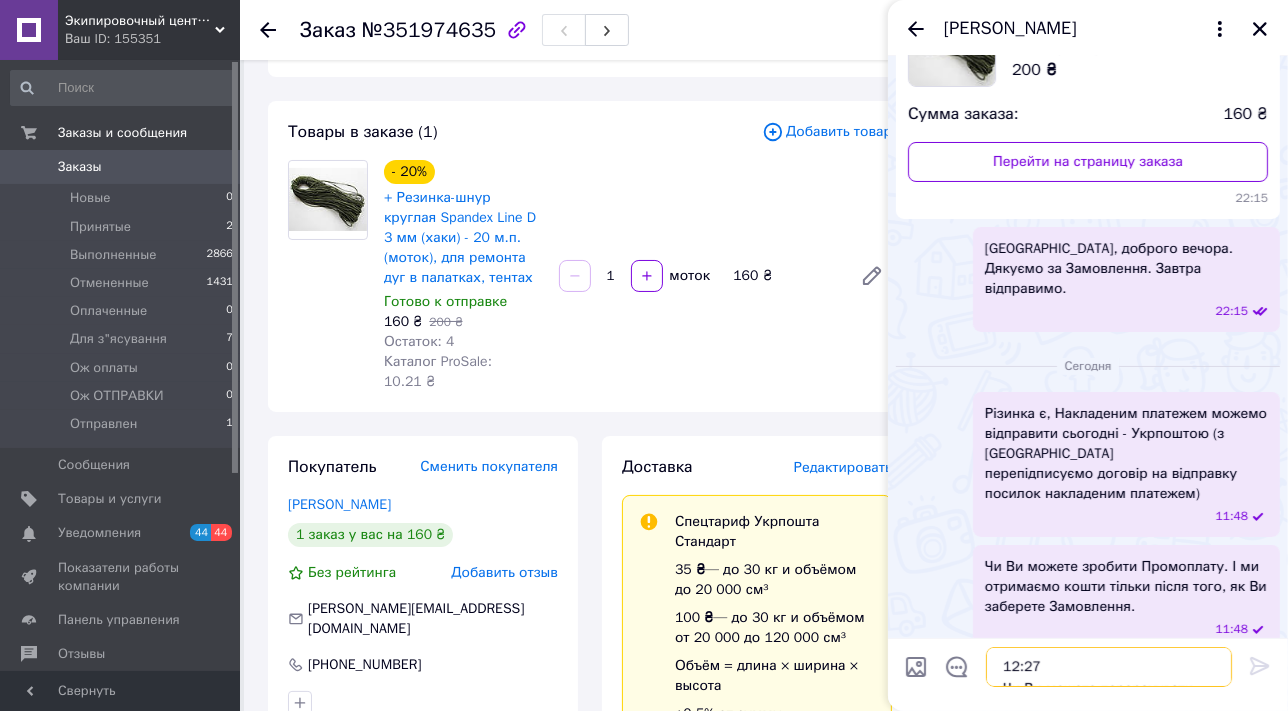 scroll, scrollTop: 195, scrollLeft: 0, axis: vertical 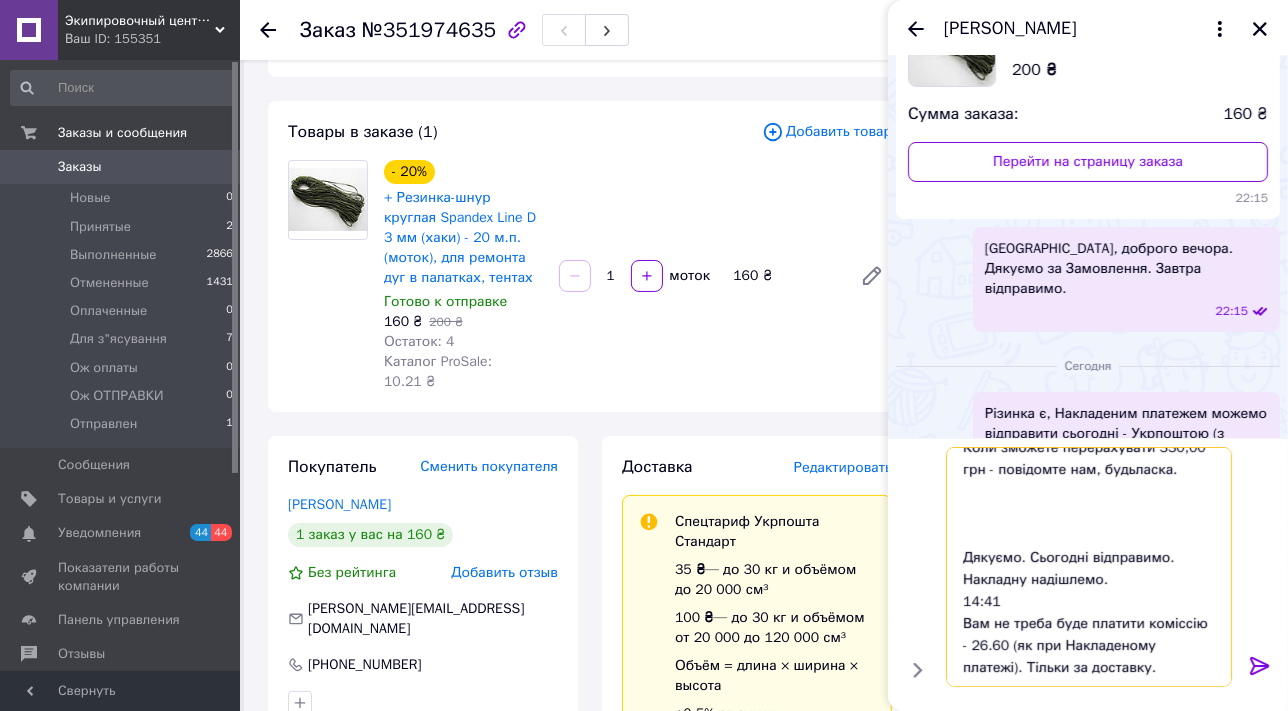 drag, startPoint x: 1008, startPoint y: 602, endPoint x: 959, endPoint y: 551, distance: 70.724815 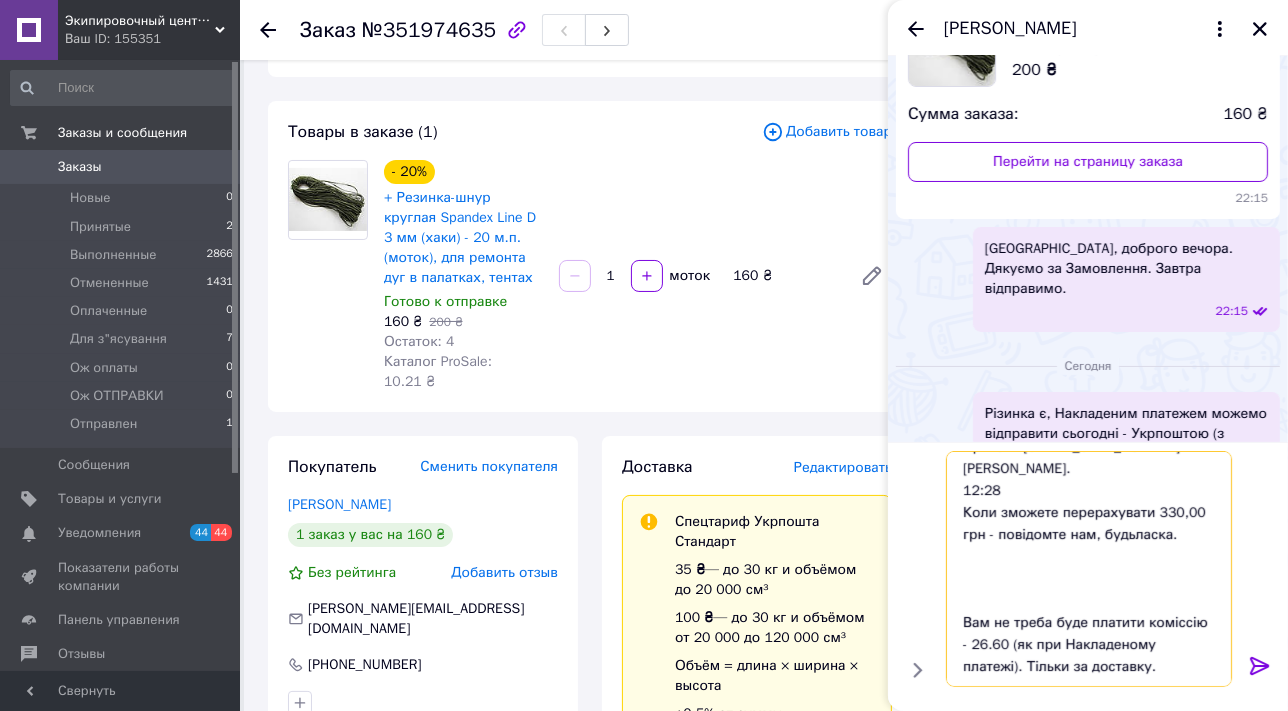 scroll, scrollTop: 133, scrollLeft: 0, axis: vertical 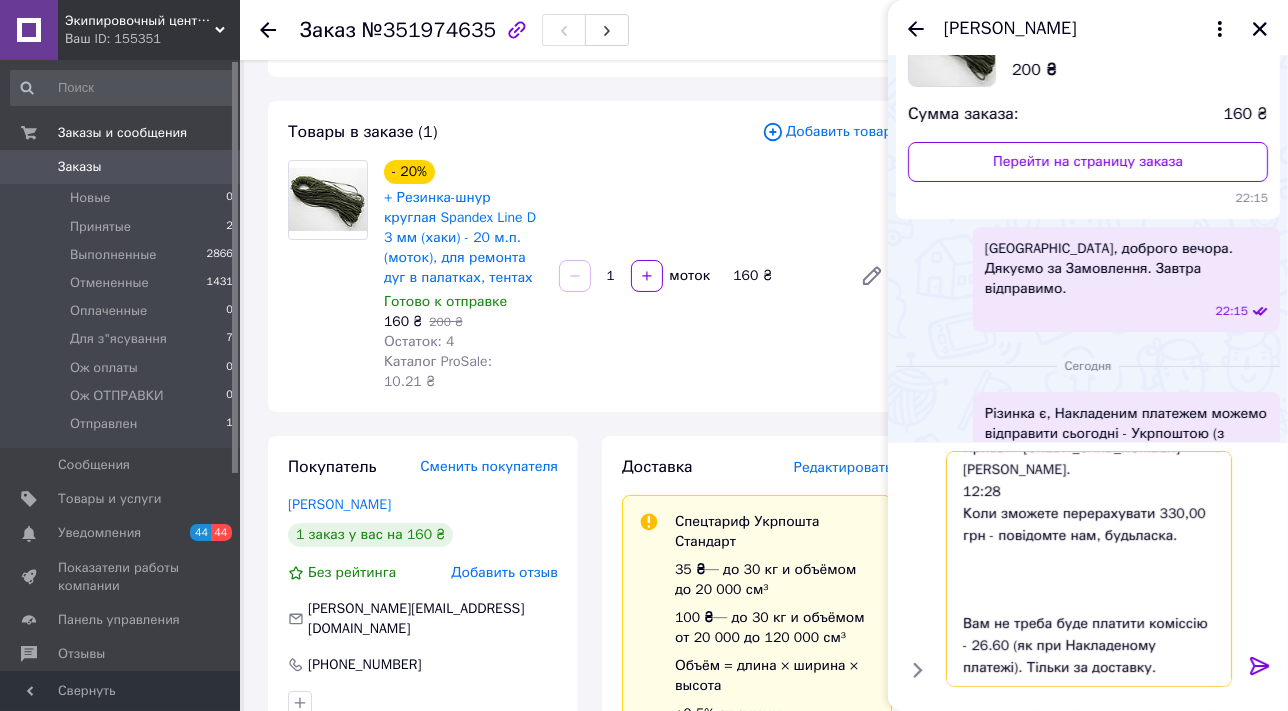 drag, startPoint x: 963, startPoint y: 495, endPoint x: 1153, endPoint y: 553, distance: 198.65549 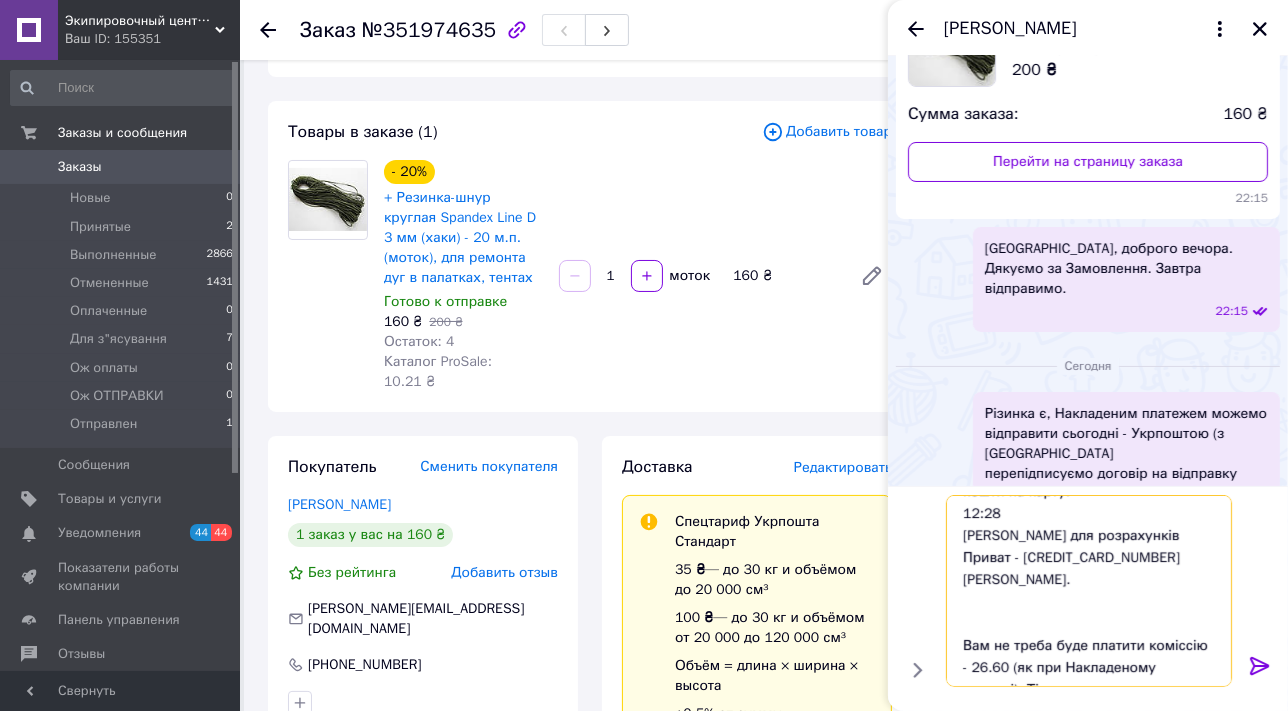 scroll, scrollTop: 0, scrollLeft: 0, axis: both 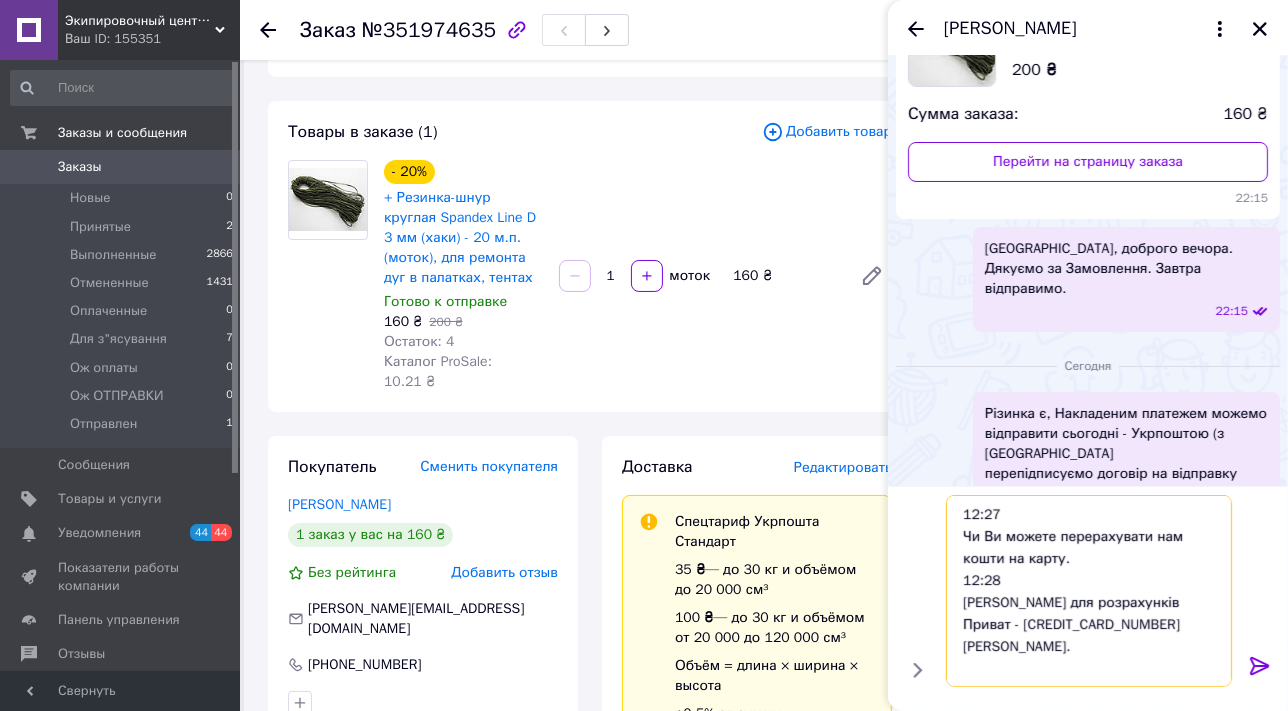 drag, startPoint x: 999, startPoint y: 513, endPoint x: 952, endPoint y: 506, distance: 47.518417 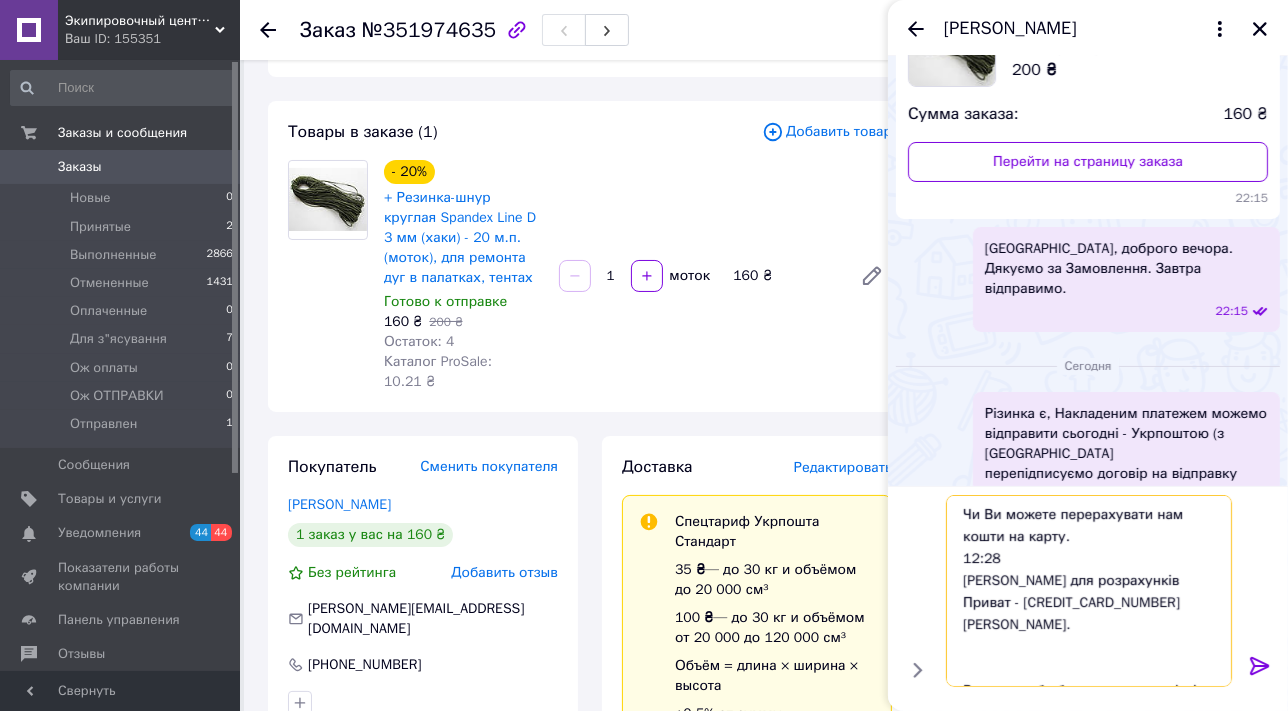 drag, startPoint x: 963, startPoint y: 532, endPoint x: 1073, endPoint y: 558, distance: 113.03097 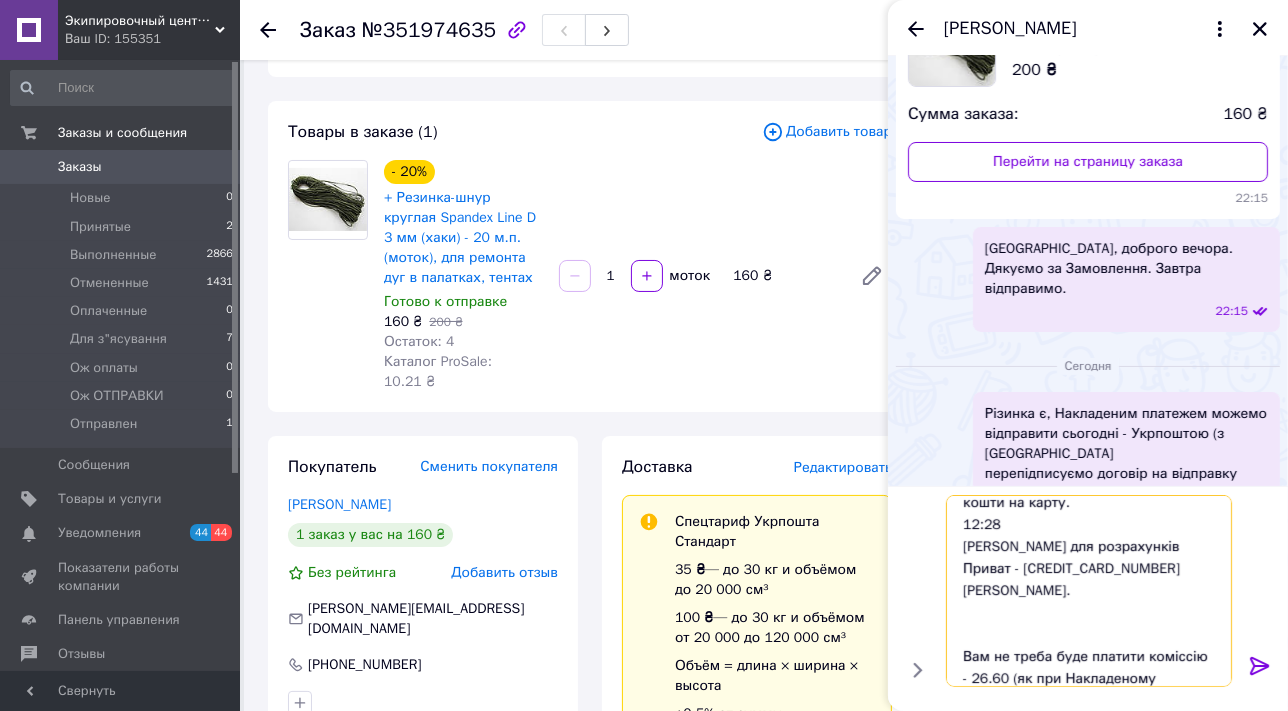 scroll, scrollTop: 90, scrollLeft: 0, axis: vertical 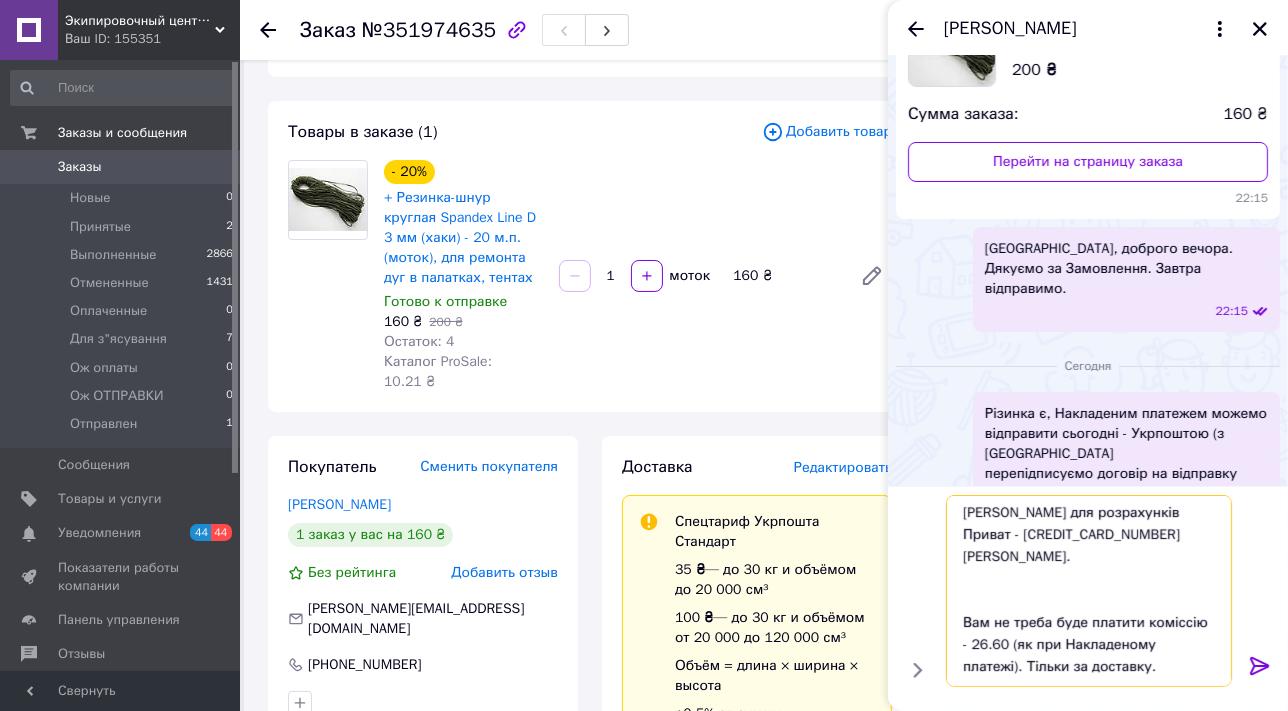 drag, startPoint x: 963, startPoint y: 581, endPoint x: 1190, endPoint y: 564, distance: 227.63568 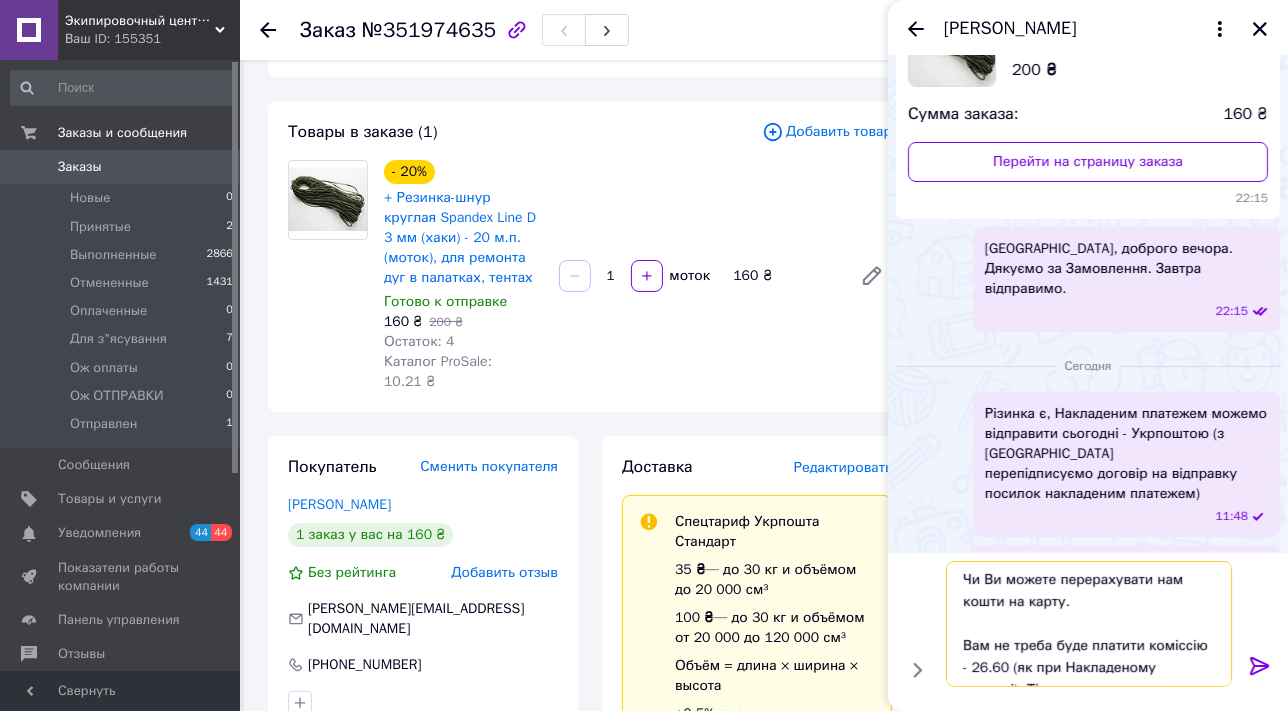 scroll, scrollTop: 0, scrollLeft: 0, axis: both 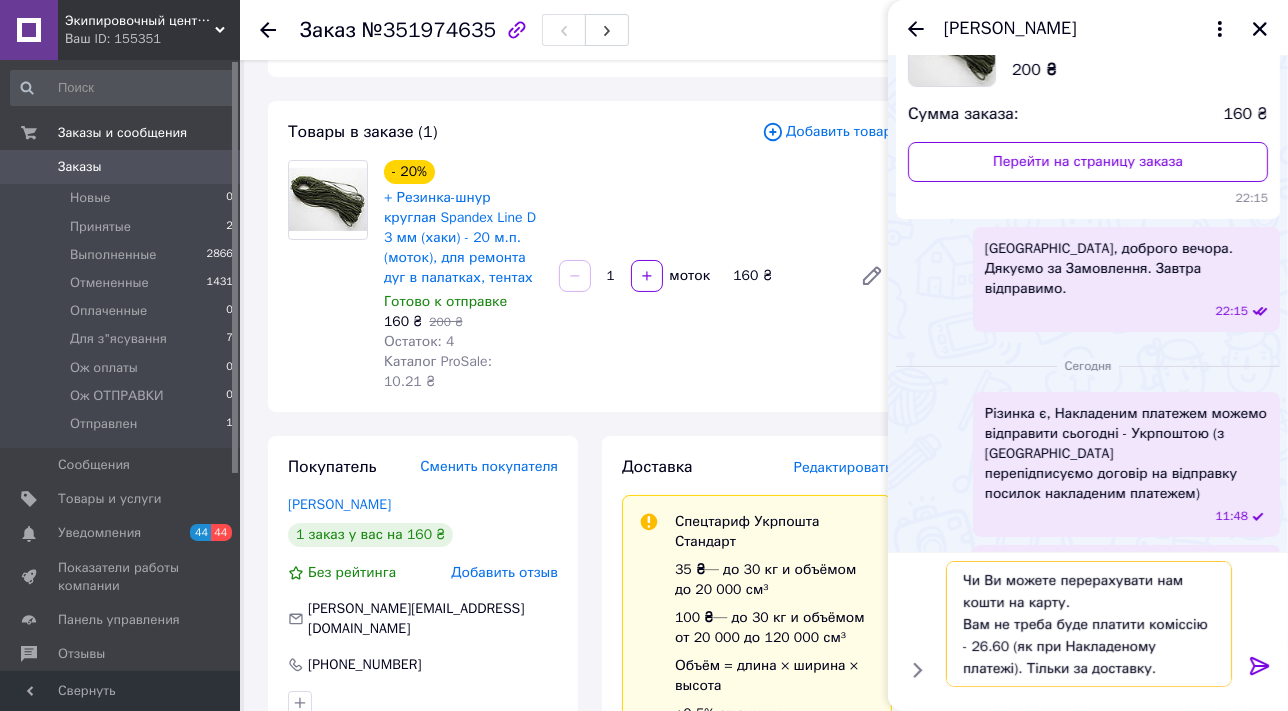 click on "Чи Ви можете перерахувати нам кошти на карту.
Вам не треба буде платити коміссію - 26.60 (як при Накладеному платежі). Тільки за доставку." at bounding box center (1089, 624) 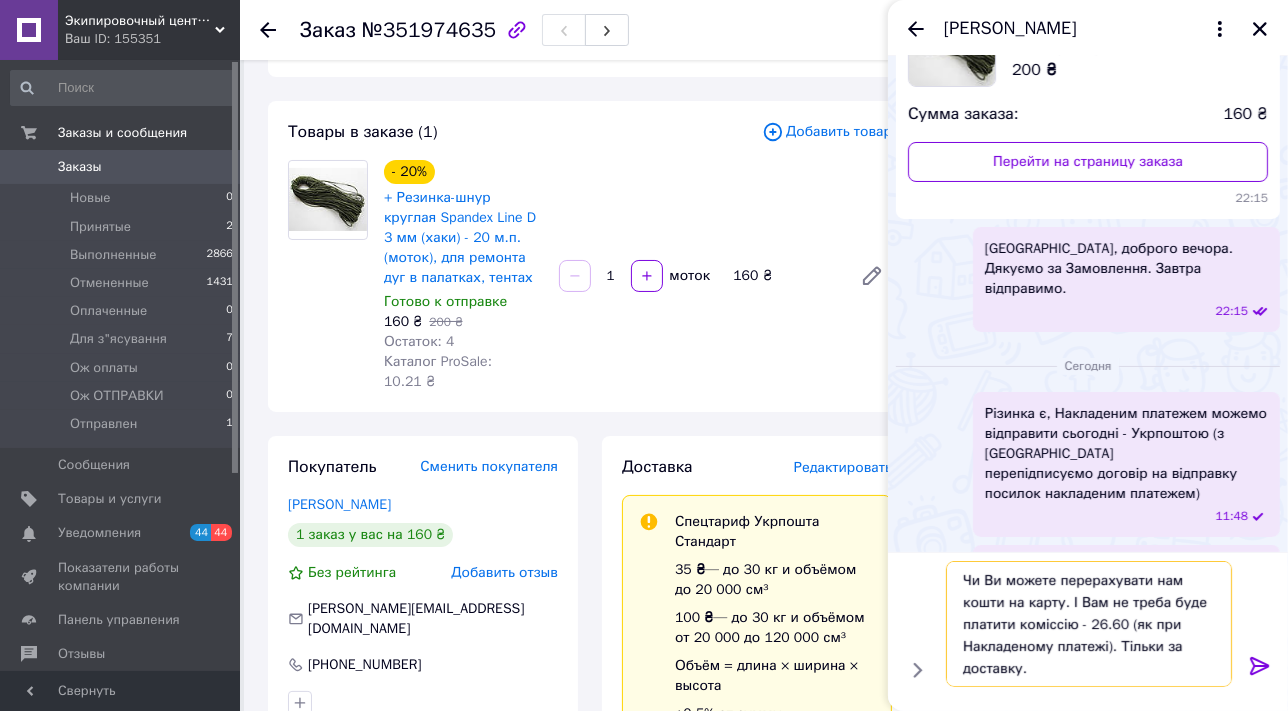 drag, startPoint x: 1120, startPoint y: 649, endPoint x: 1077, endPoint y: 647, distance: 43.046486 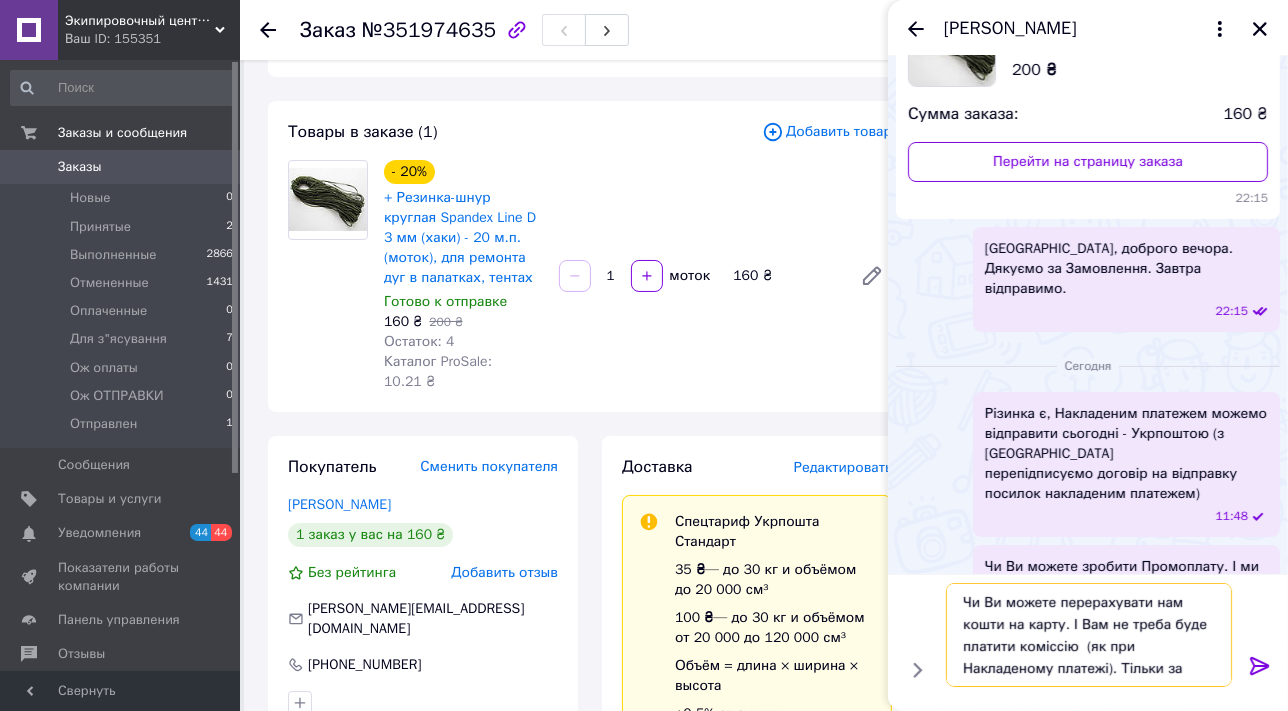 scroll, scrollTop: 45, scrollLeft: 0, axis: vertical 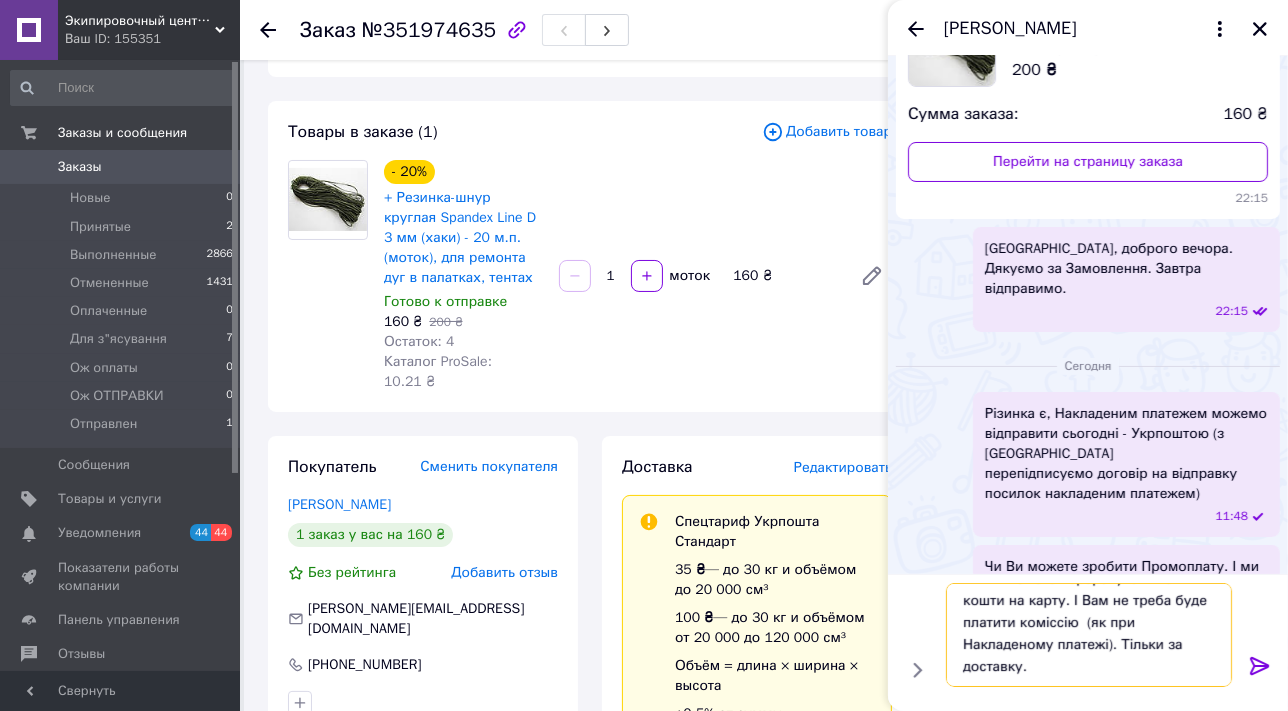 type on "Чи Ви можете перерахувати нам кошти на карту. І Вам не треба буде платити коміссію  (як при Накладеному платежі). Тільки за доставку." 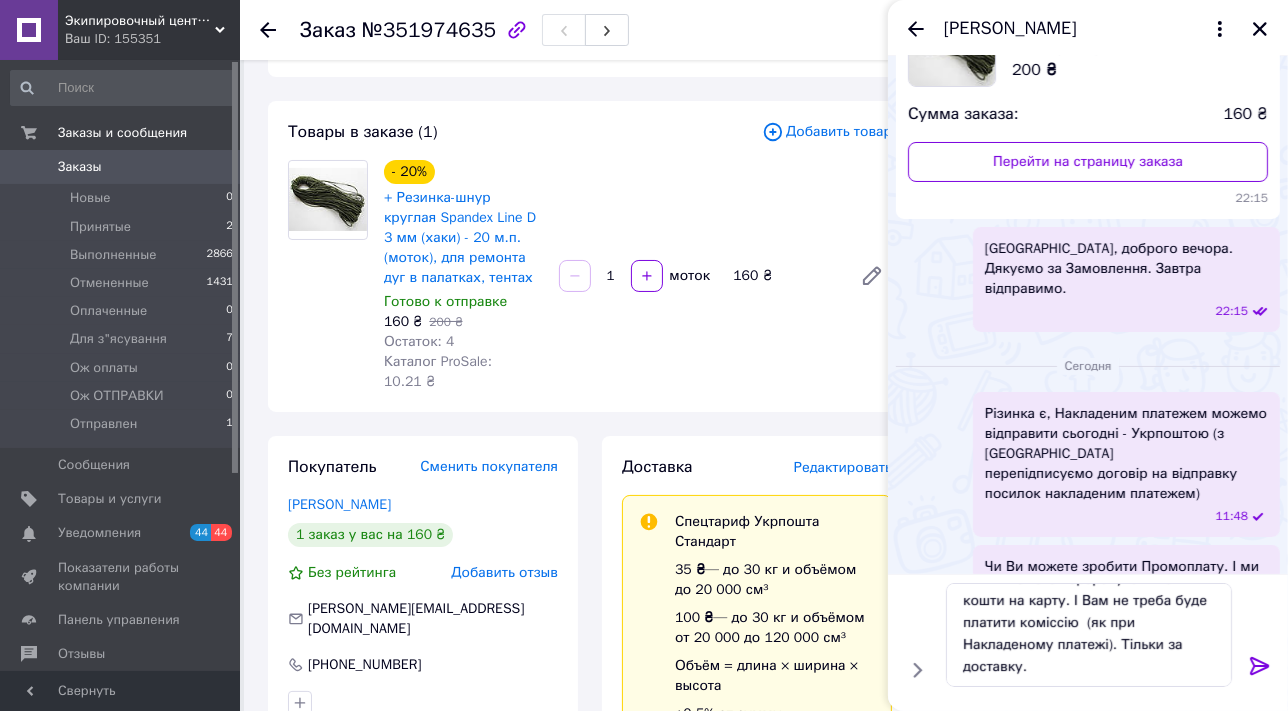 click 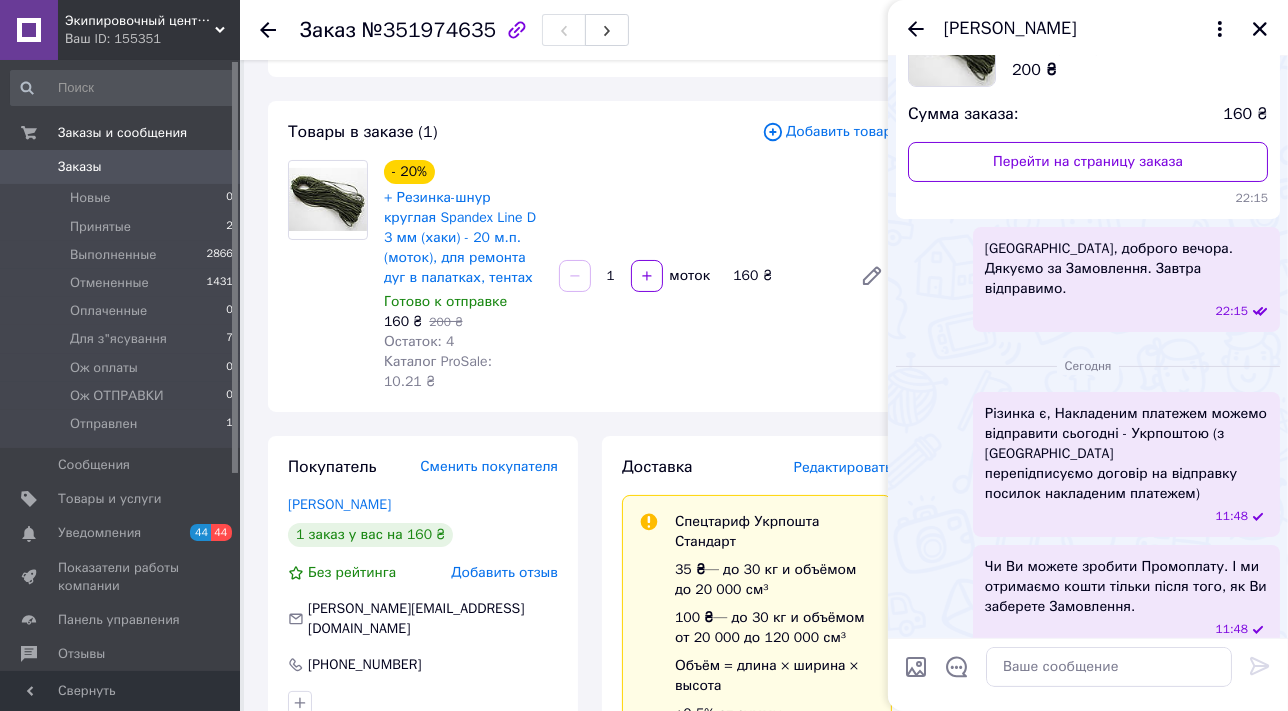scroll, scrollTop: 0, scrollLeft: 0, axis: both 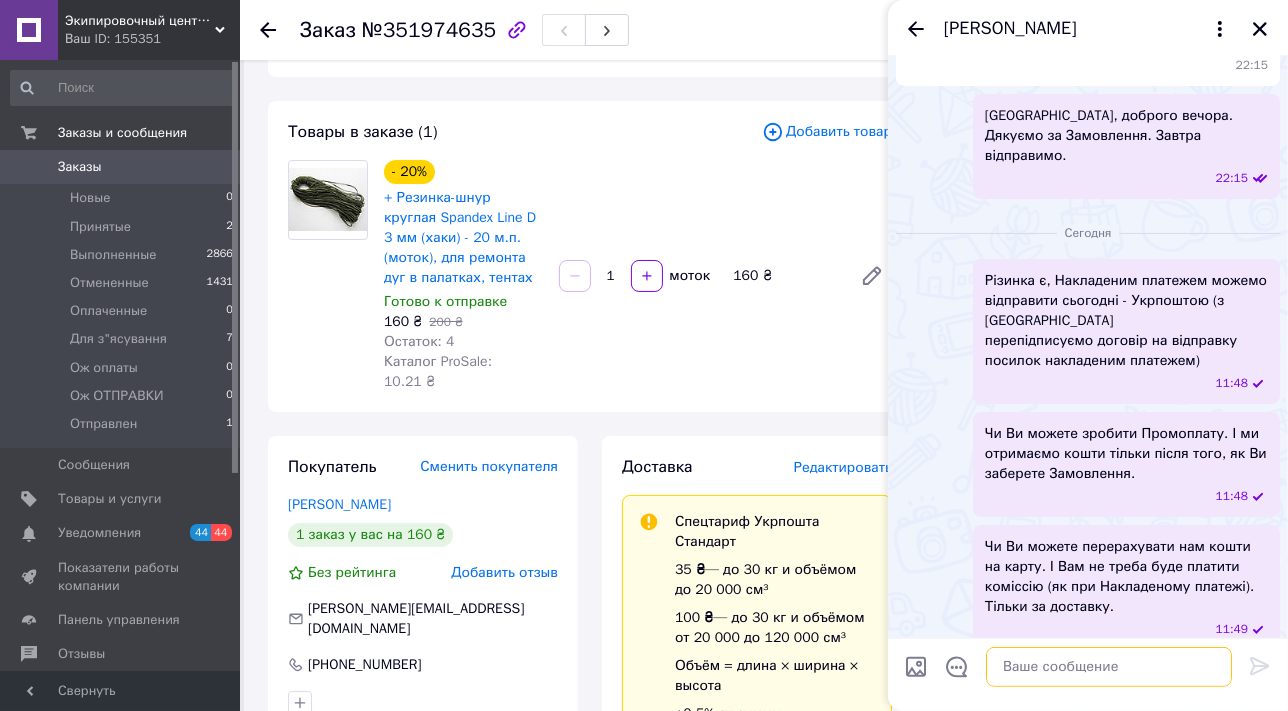 click at bounding box center (1109, 667) 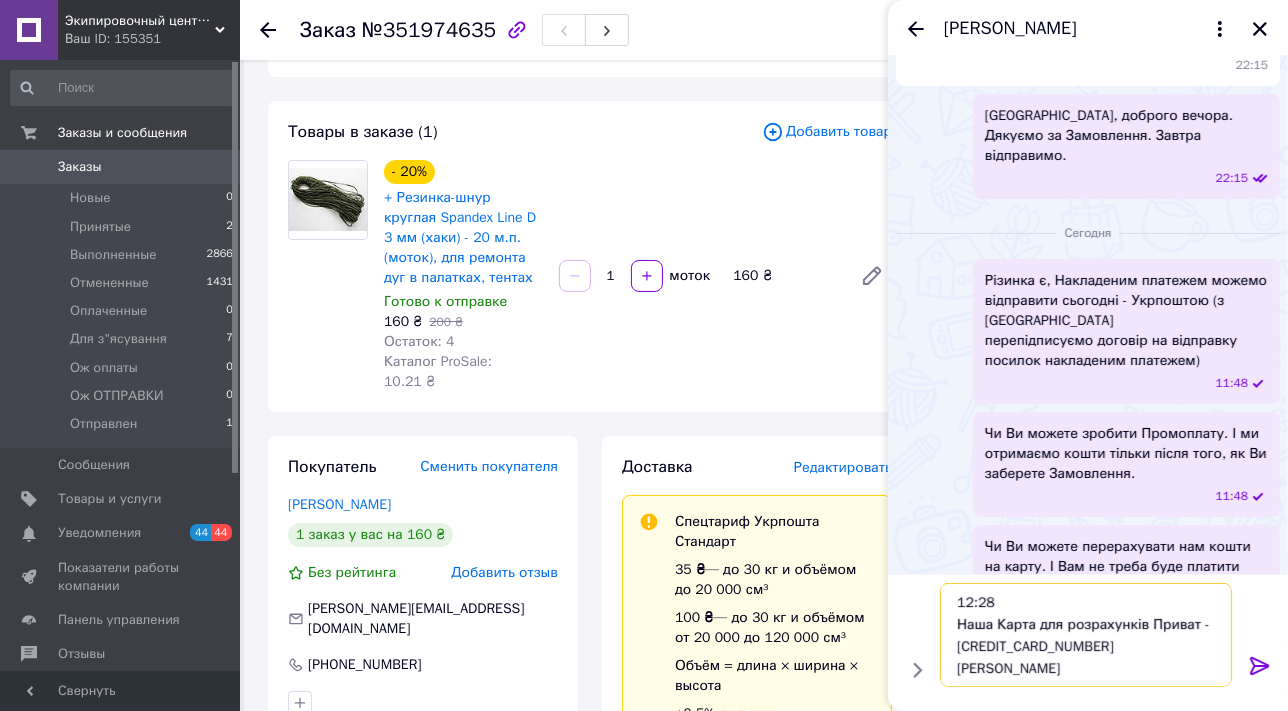 scroll, scrollTop: 1, scrollLeft: 0, axis: vertical 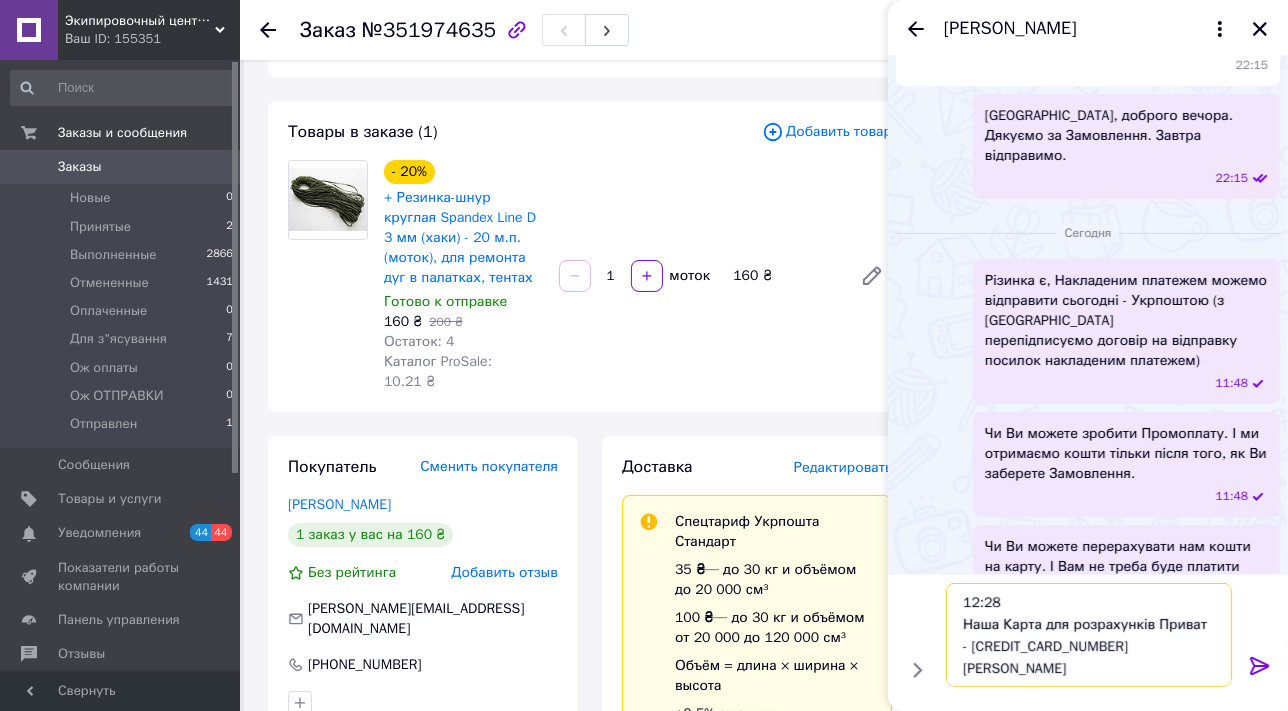 drag, startPoint x: 1023, startPoint y: 600, endPoint x: 950, endPoint y: 594, distance: 73.24616 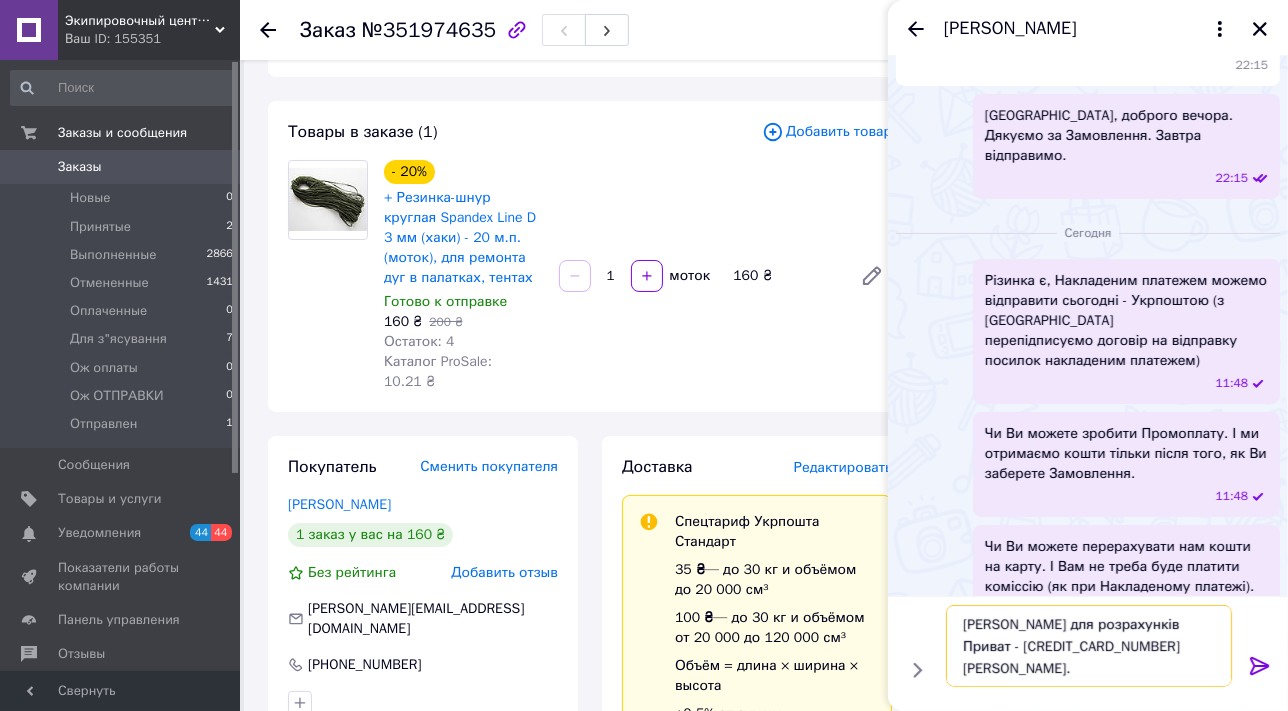 type on "[PERSON_NAME] для розрахунків Приват - [CREDIT_CARD_NUMBER]
[PERSON_NAME]." 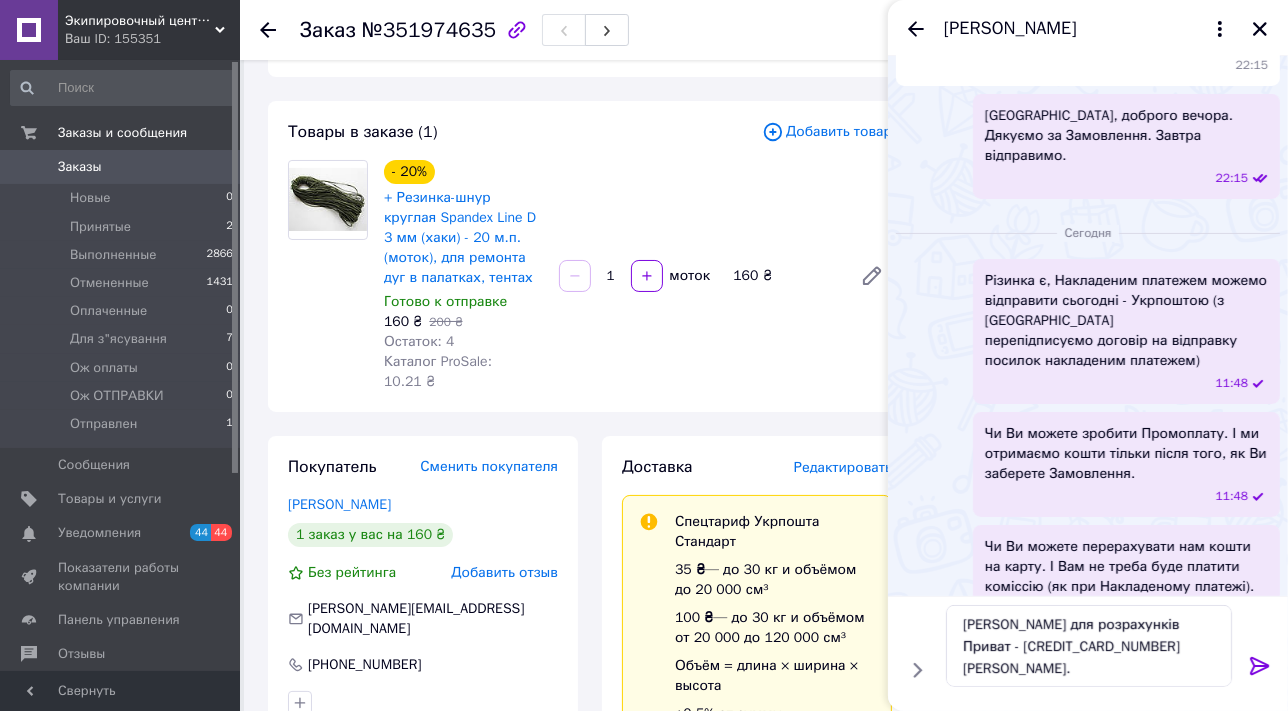 click 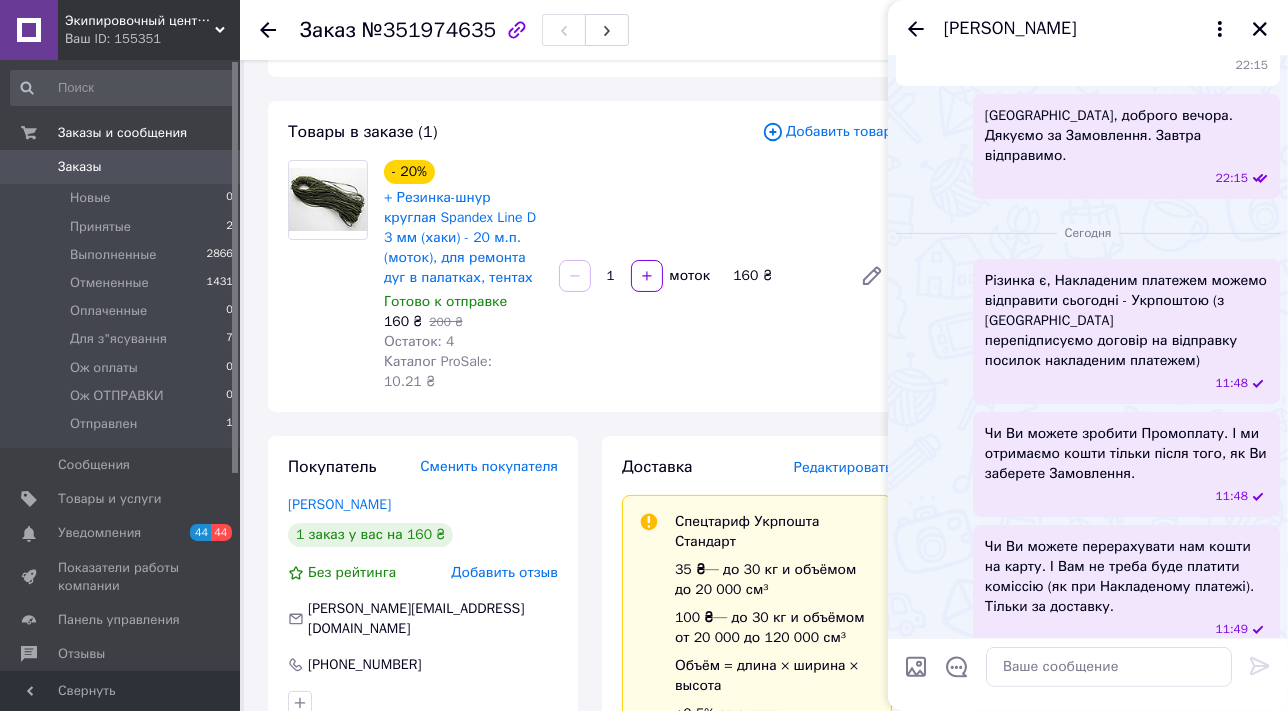 scroll, scrollTop: 430, scrollLeft: 0, axis: vertical 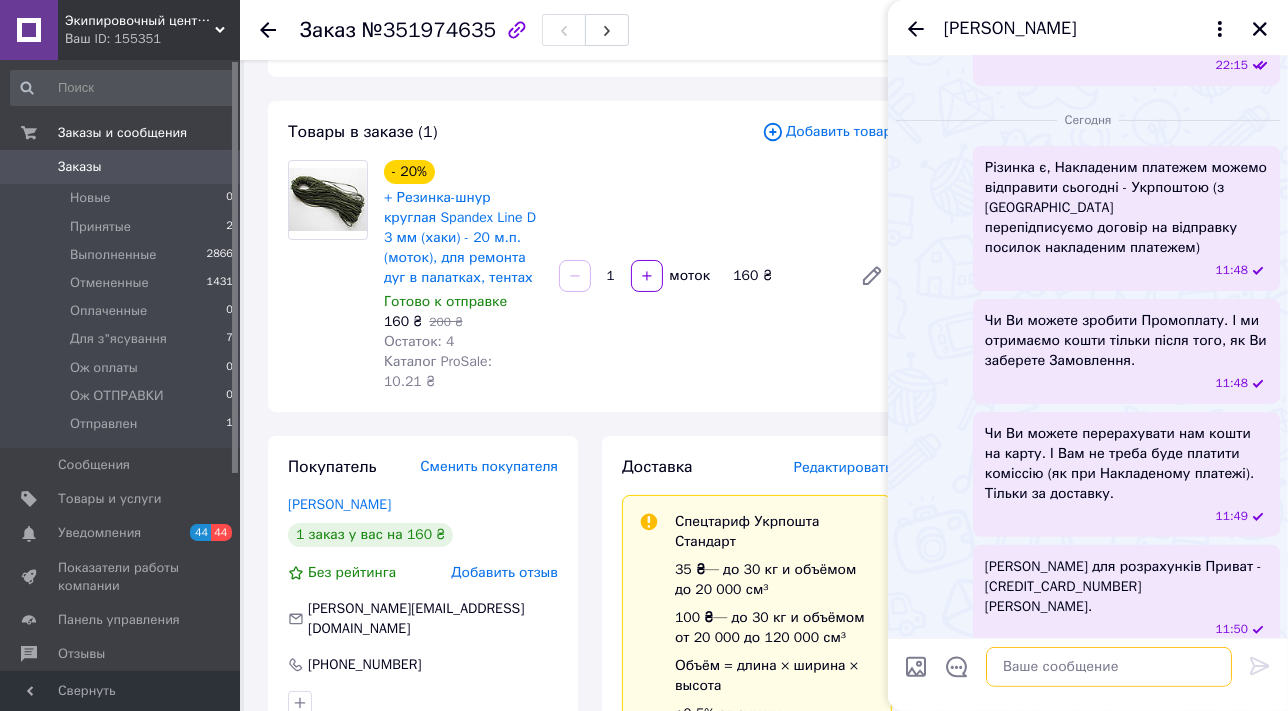 click at bounding box center (1109, 667) 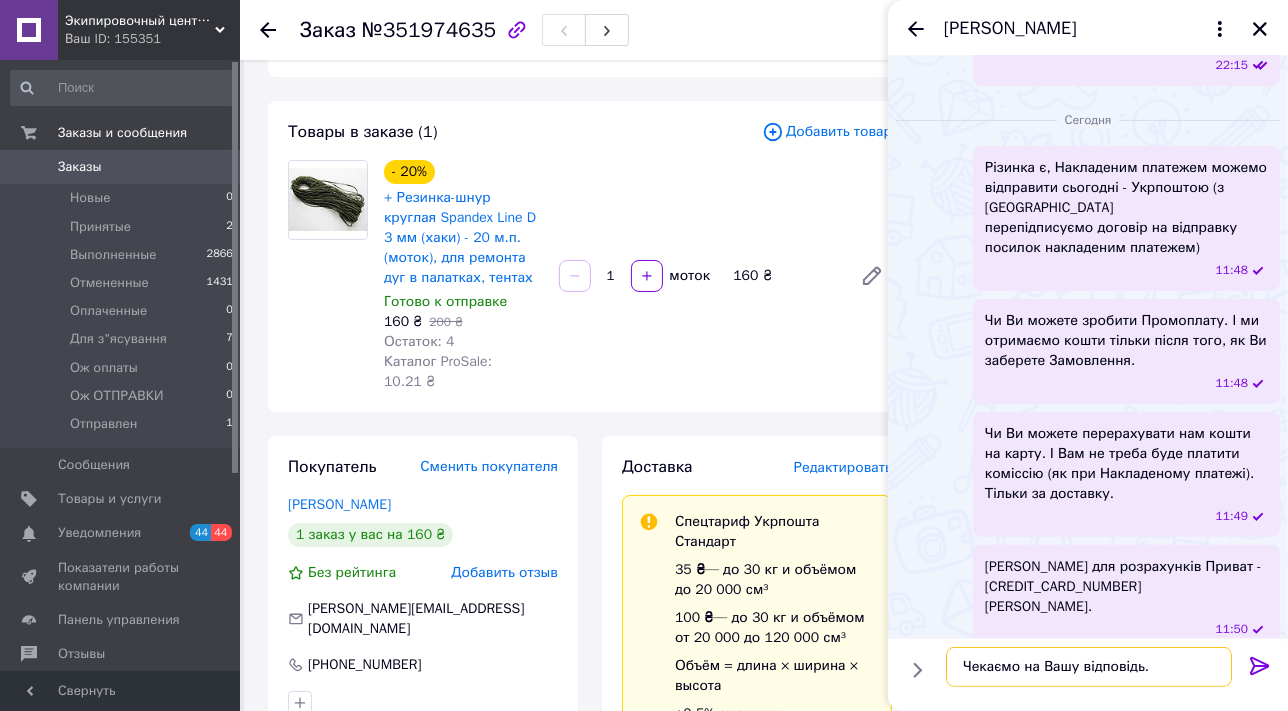 type on "Чекаємо на Вашу відповідь." 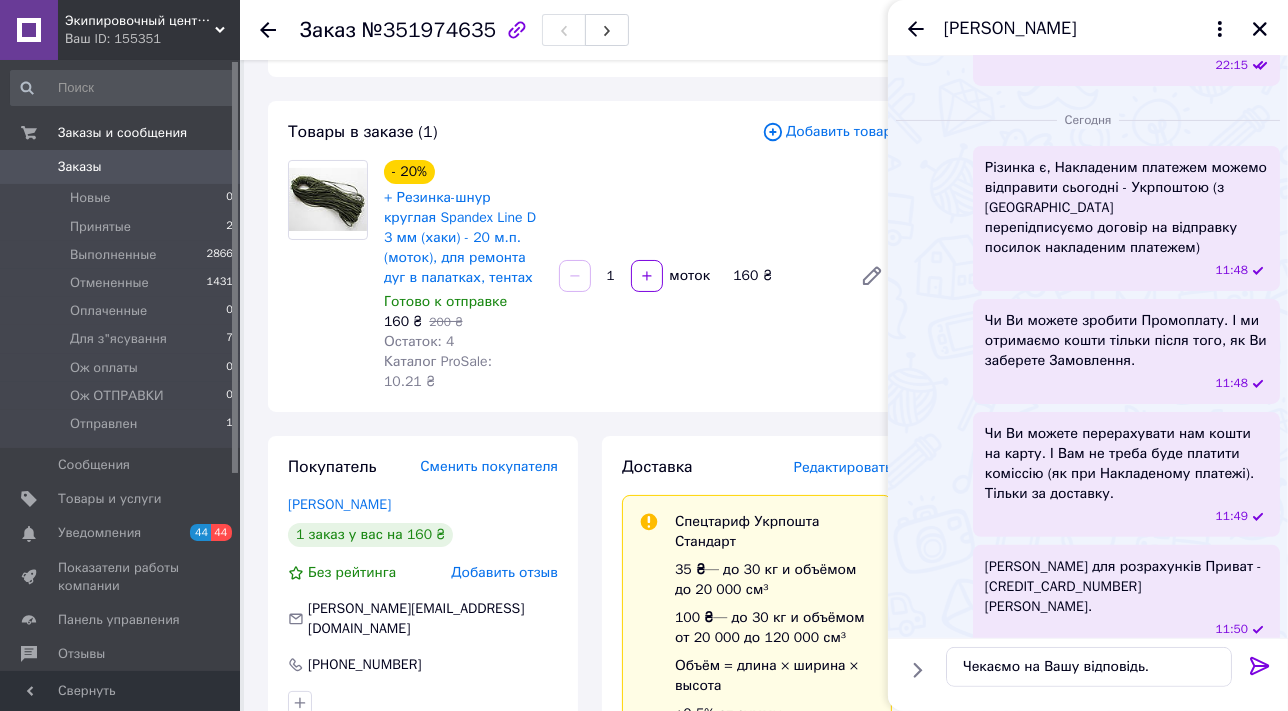 click 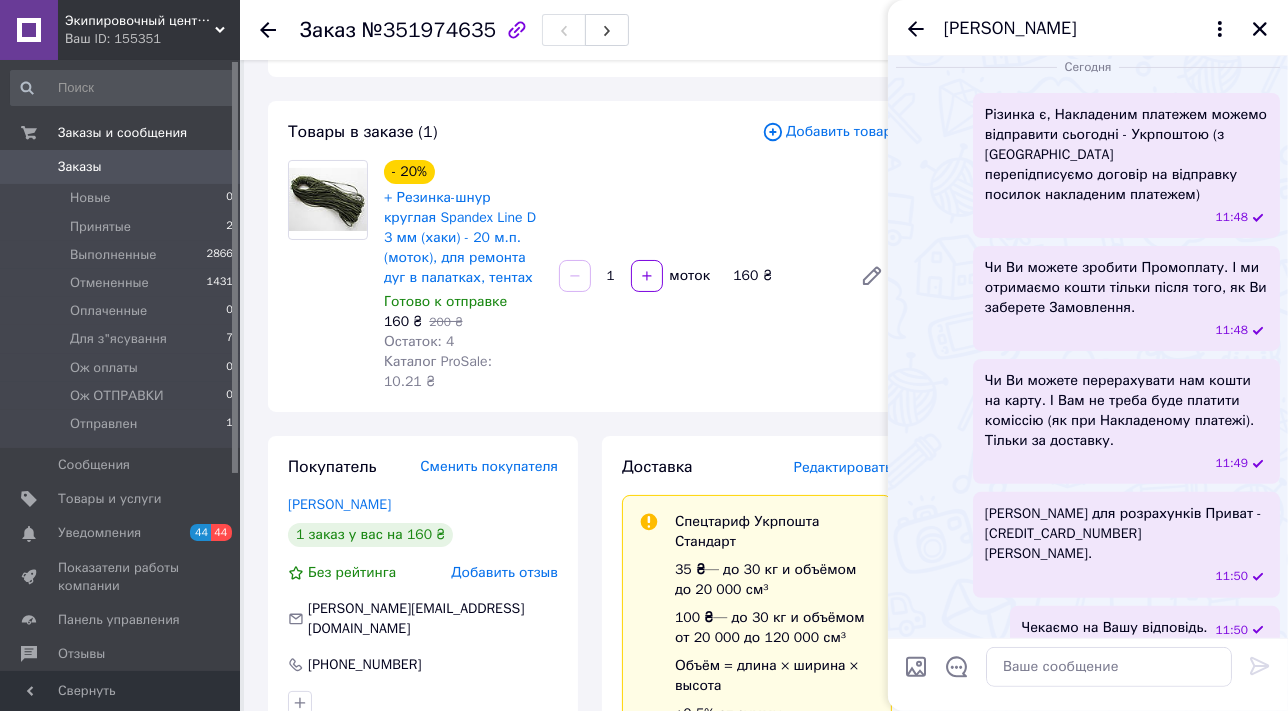scroll, scrollTop: 483, scrollLeft: 0, axis: vertical 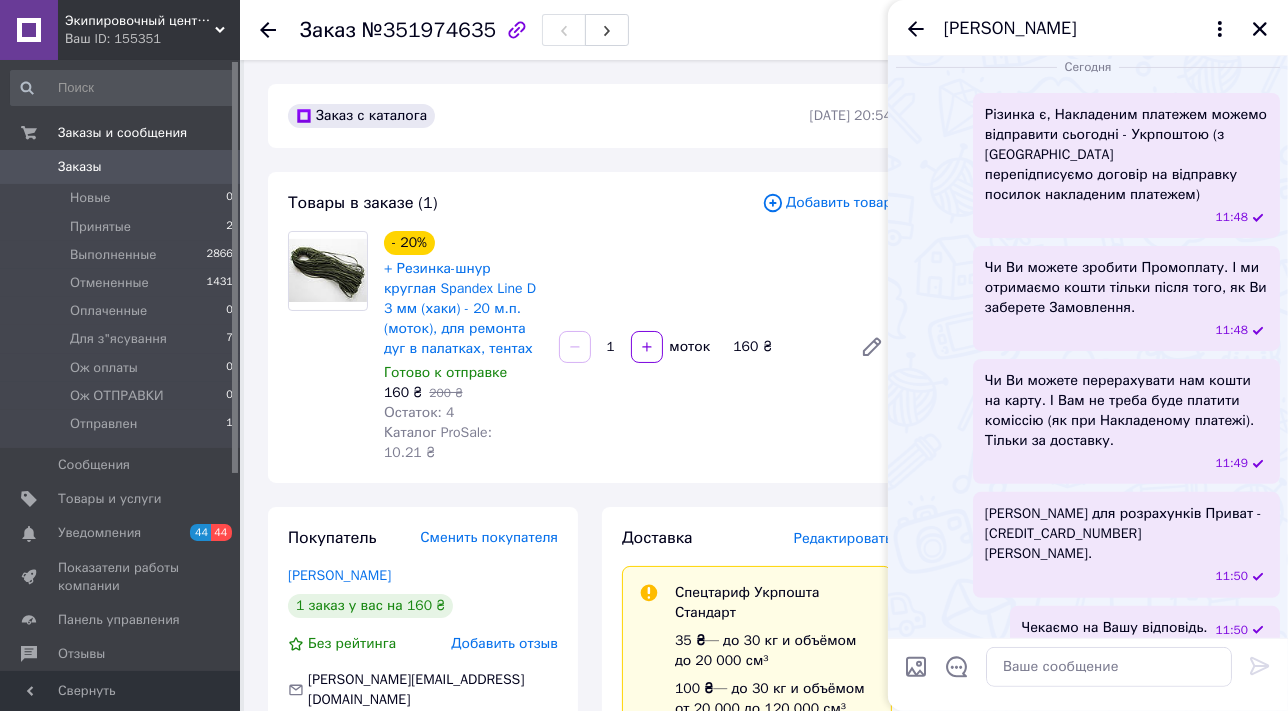 drag, startPoint x: 1104, startPoint y: 534, endPoint x: 1095, endPoint y: 602, distance: 68.593 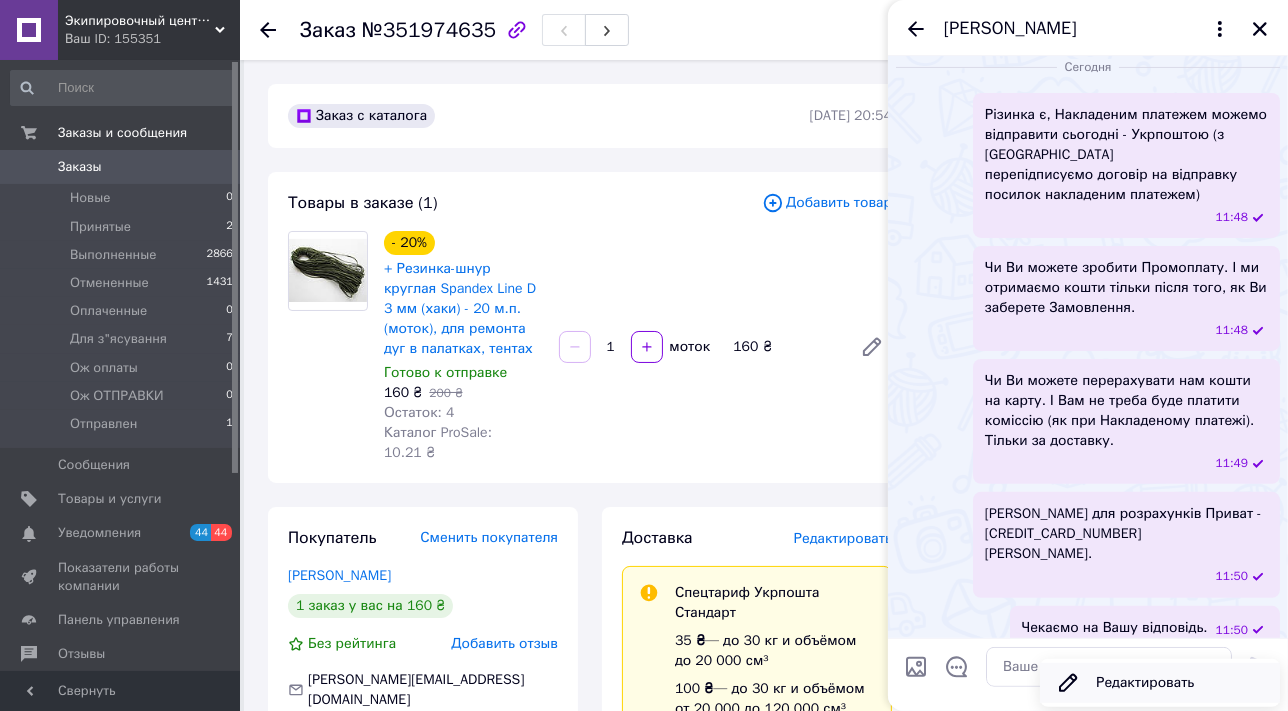 click on "Редактировать" at bounding box center (1160, 683) 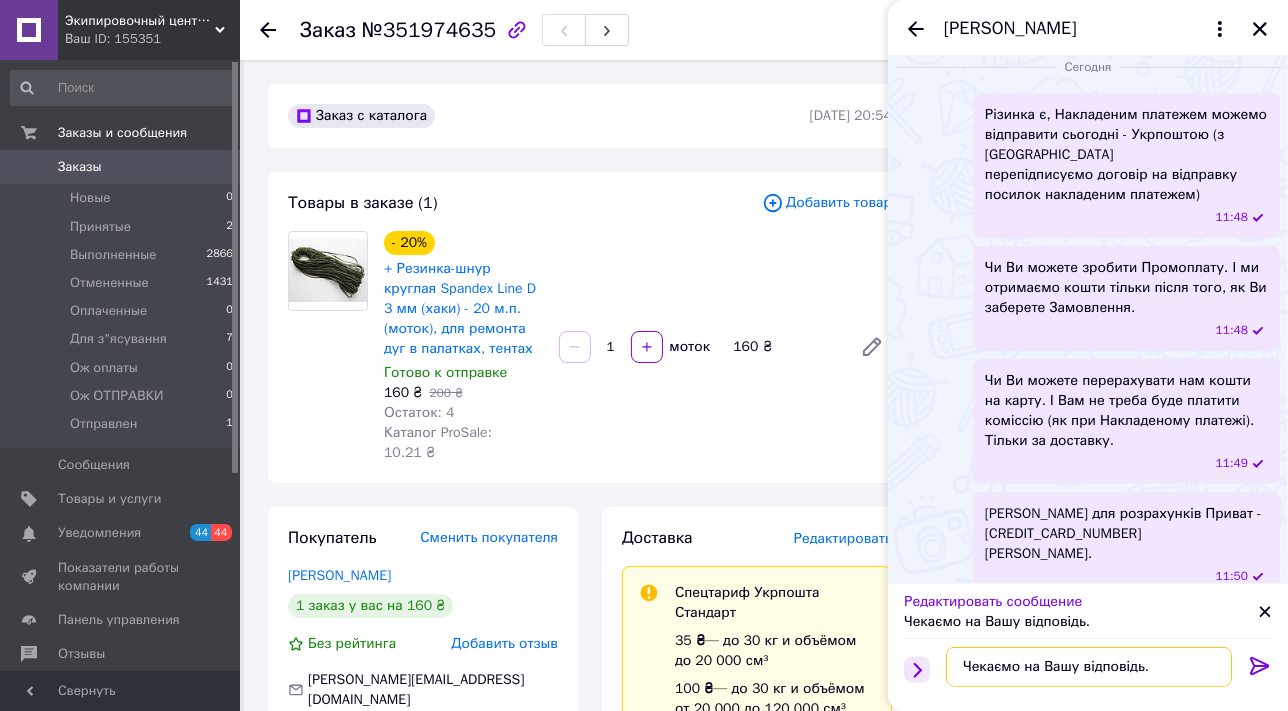 drag, startPoint x: 1145, startPoint y: 669, endPoint x: 919, endPoint y: 668, distance: 226.00221 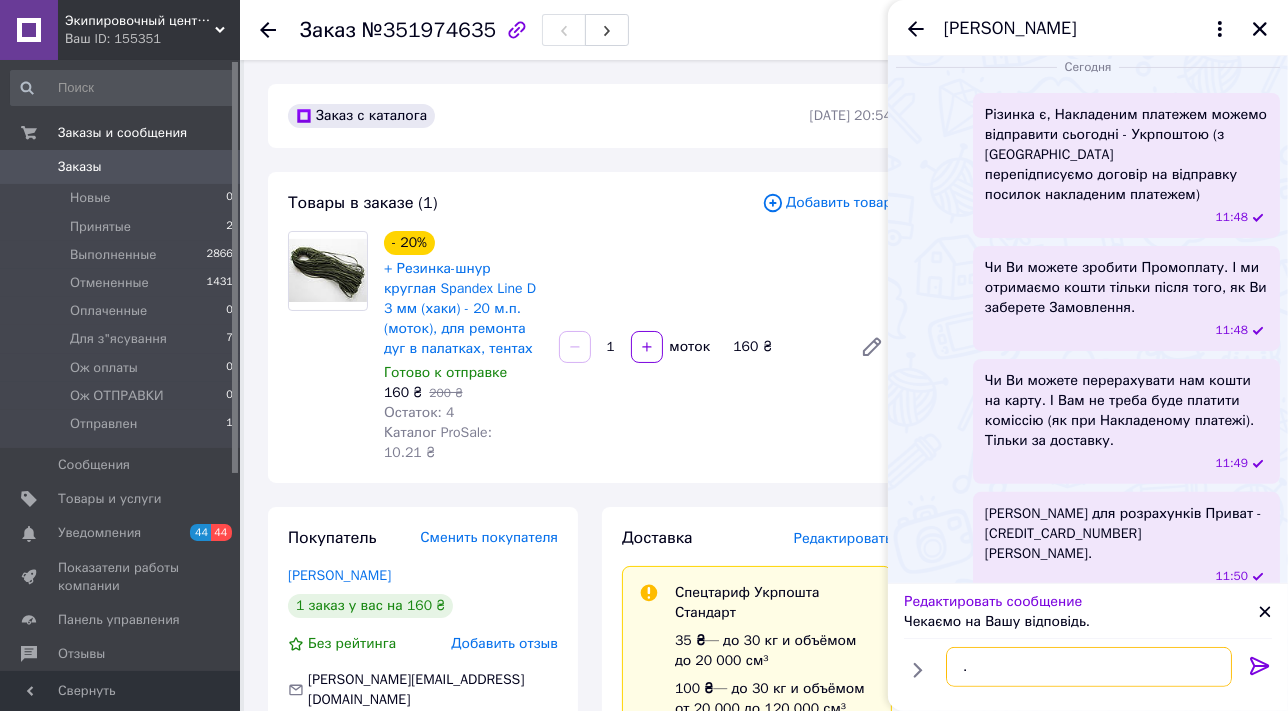 type on "." 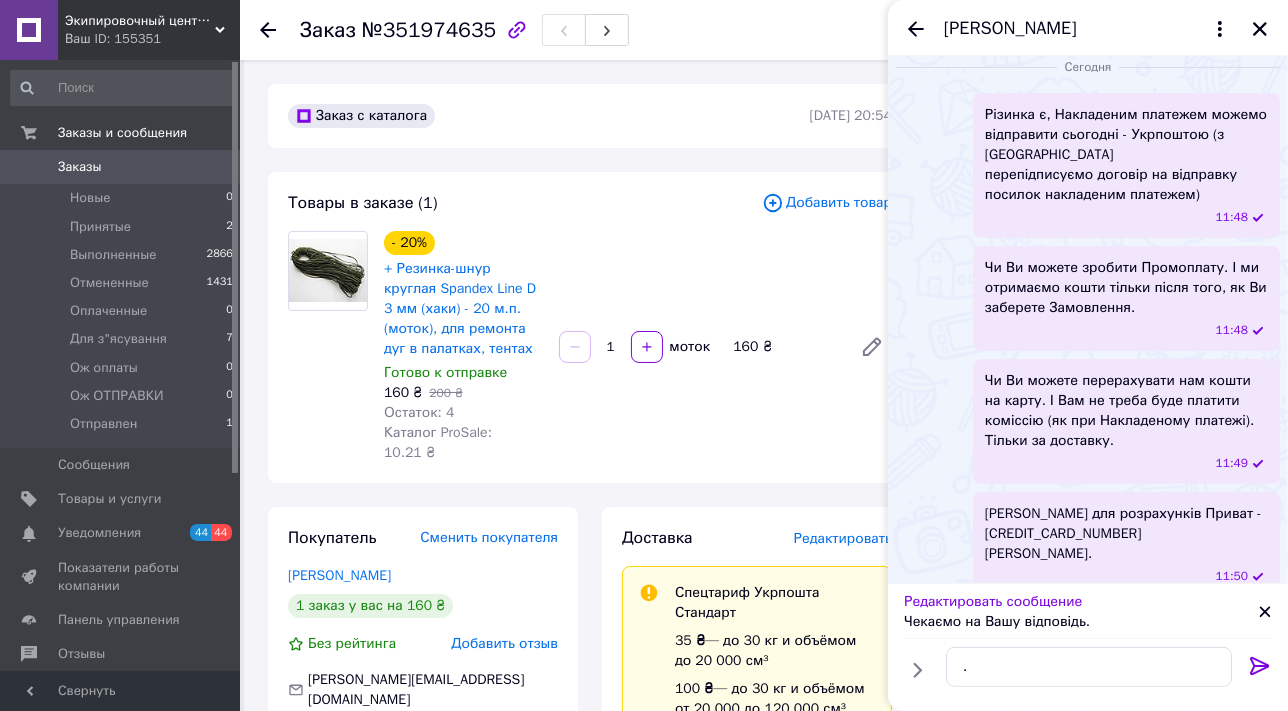 click 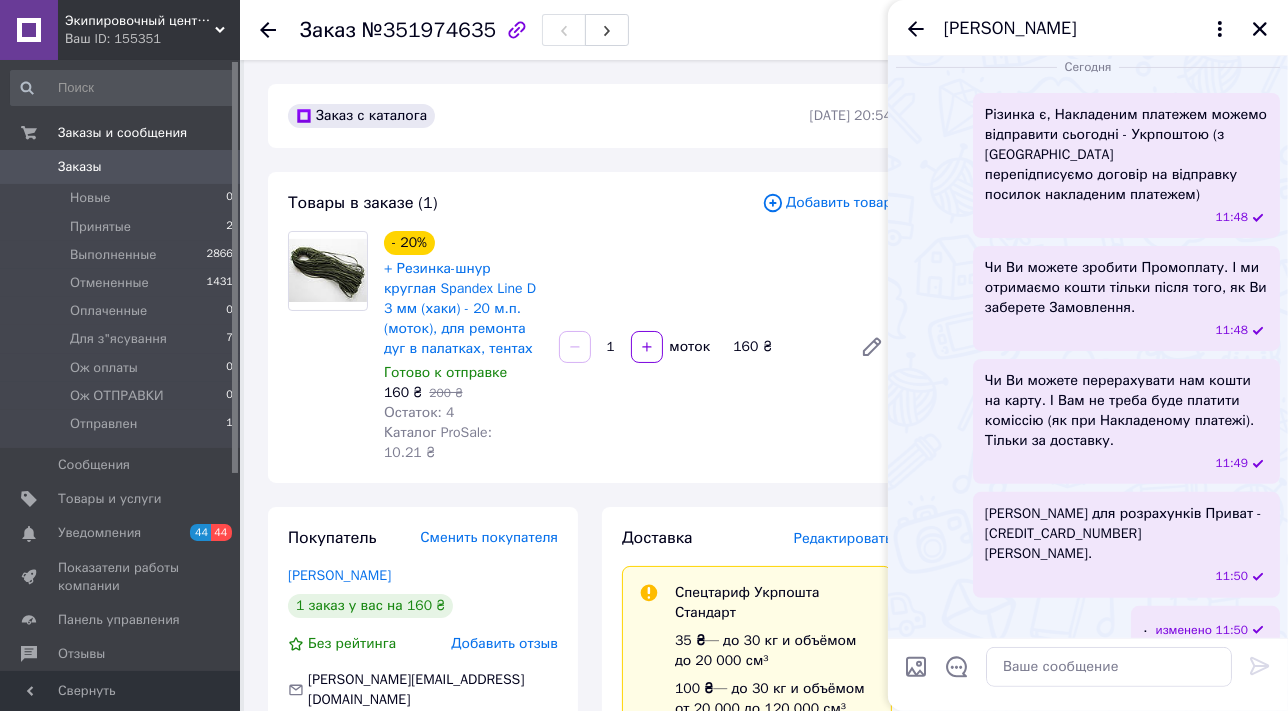 drag, startPoint x: 1096, startPoint y: 538, endPoint x: 1068, endPoint y: 564, distance: 38.209946 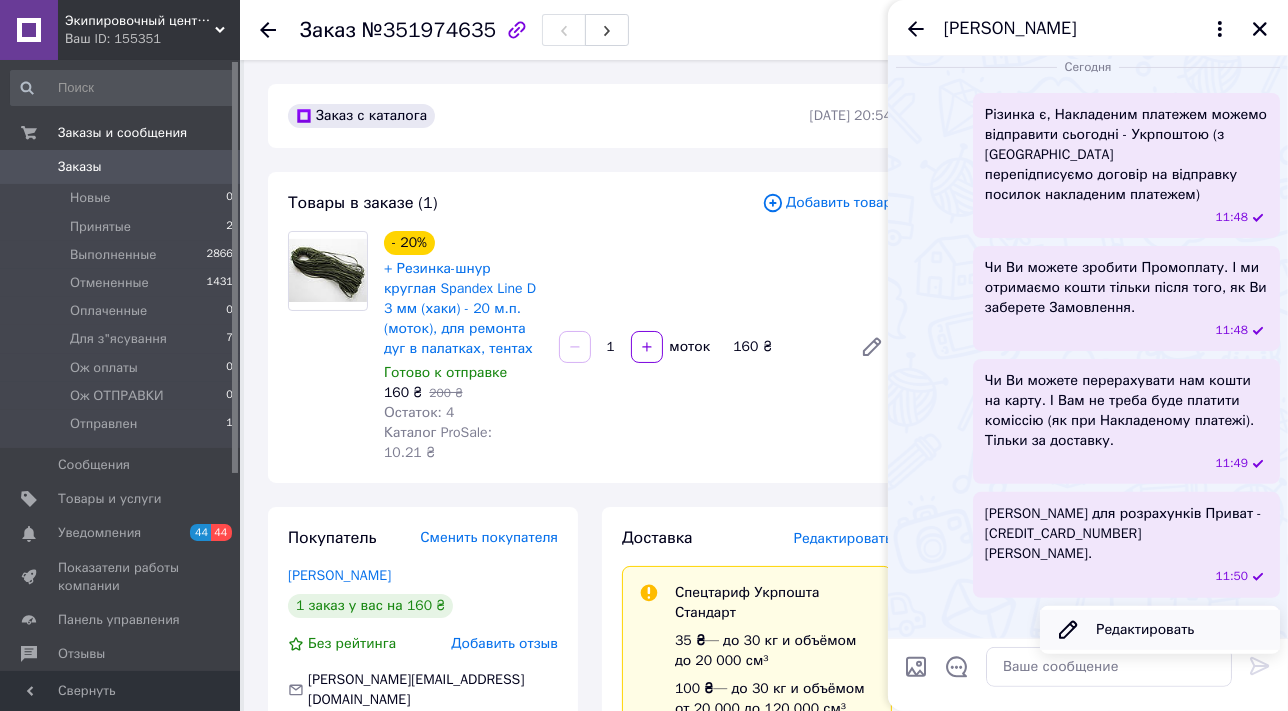 click on "Редактировать" at bounding box center [1160, 630] 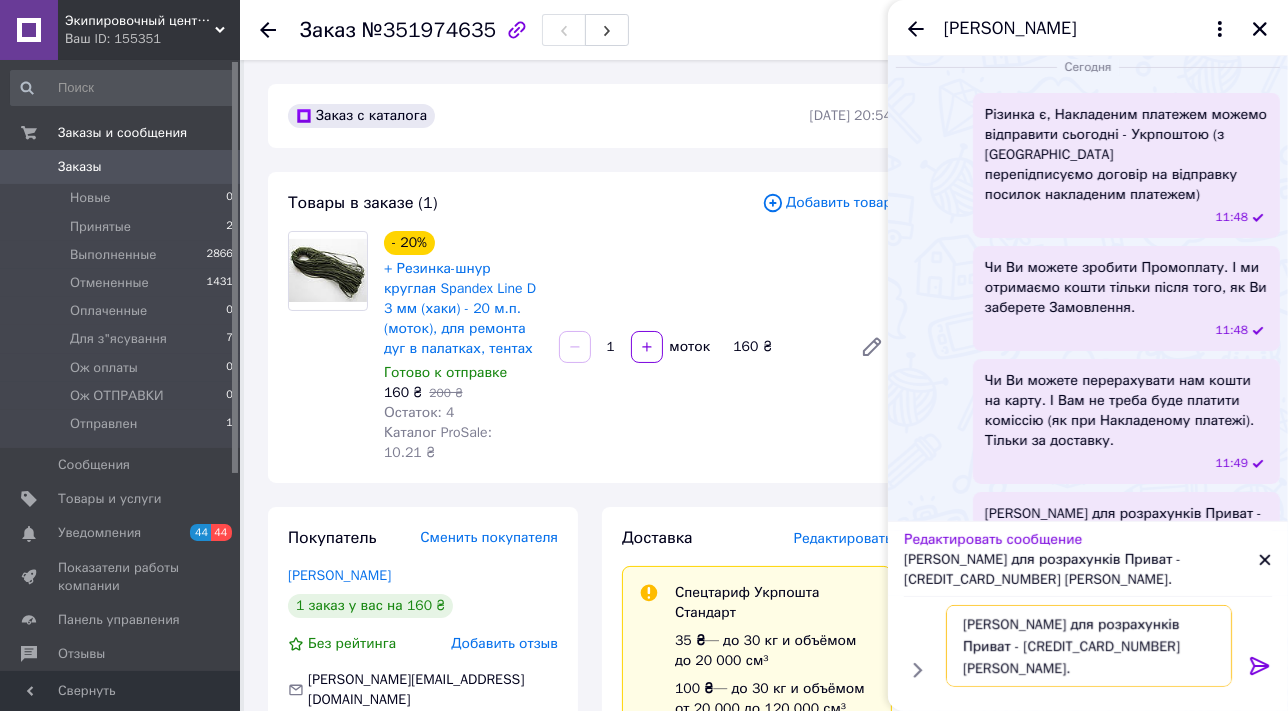 drag, startPoint x: 1177, startPoint y: 668, endPoint x: 929, endPoint y: 629, distance: 251.0478 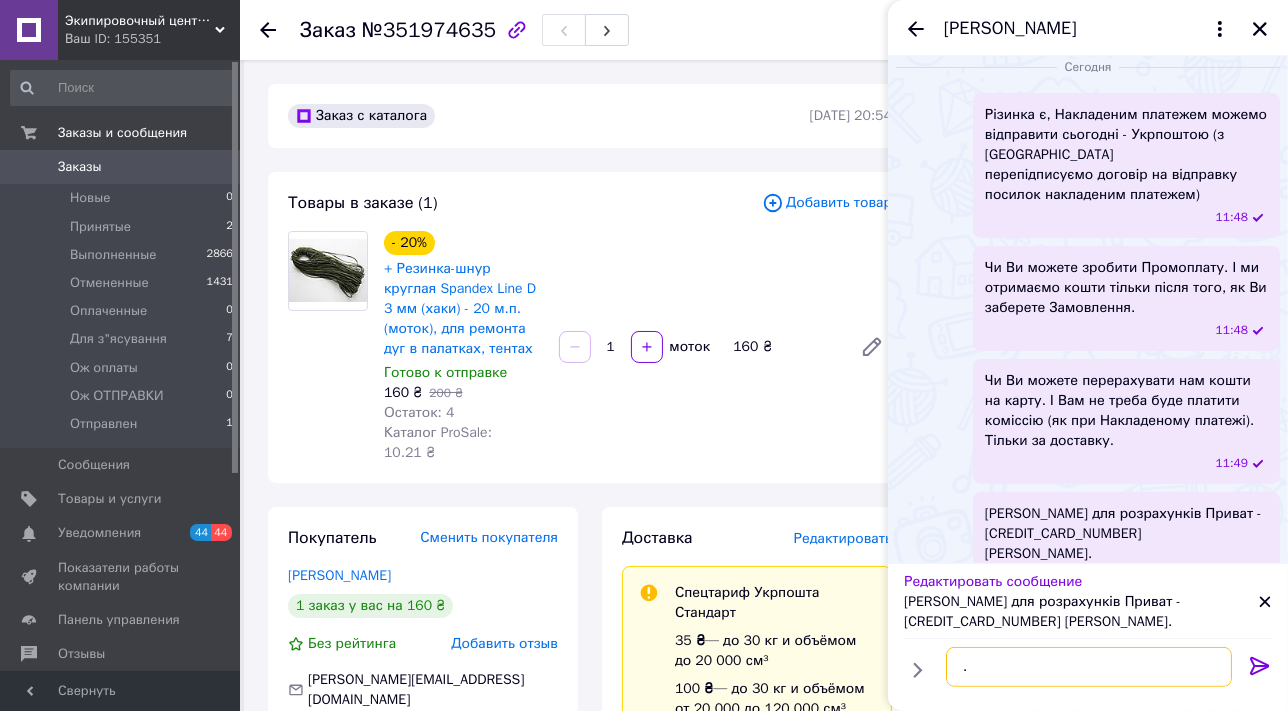 type on "." 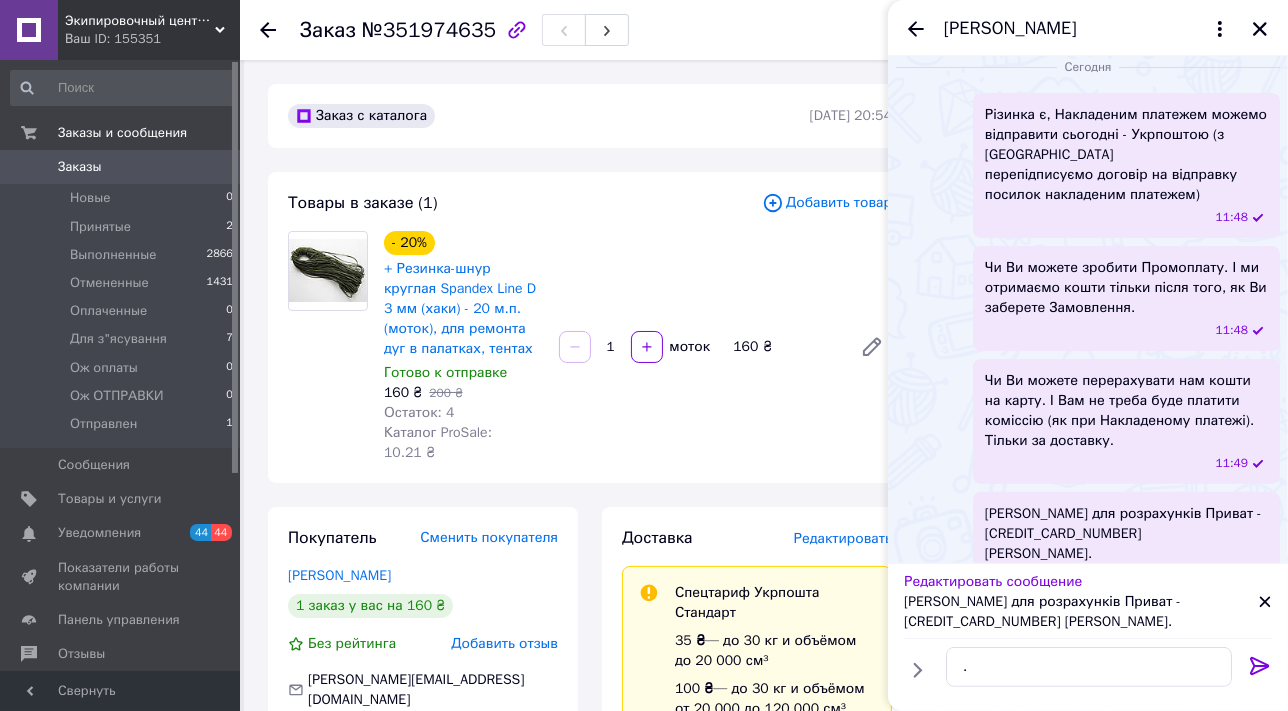 click 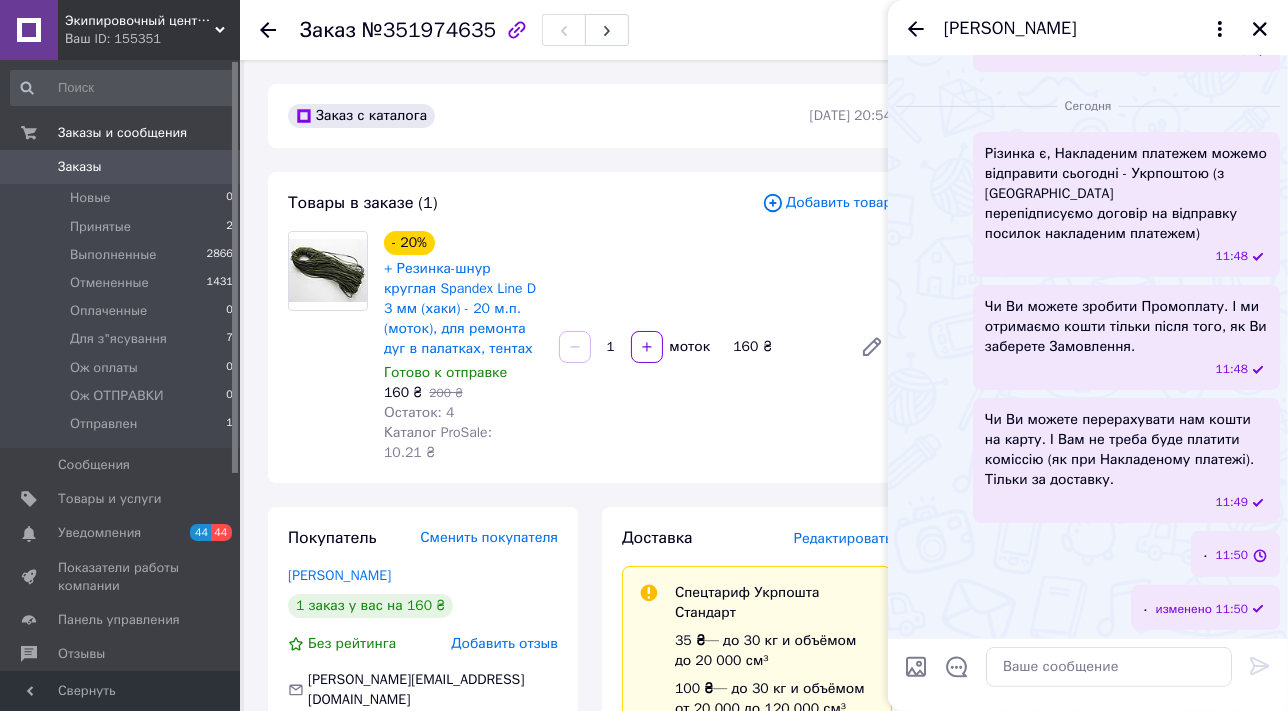 scroll, scrollTop: 423, scrollLeft: 0, axis: vertical 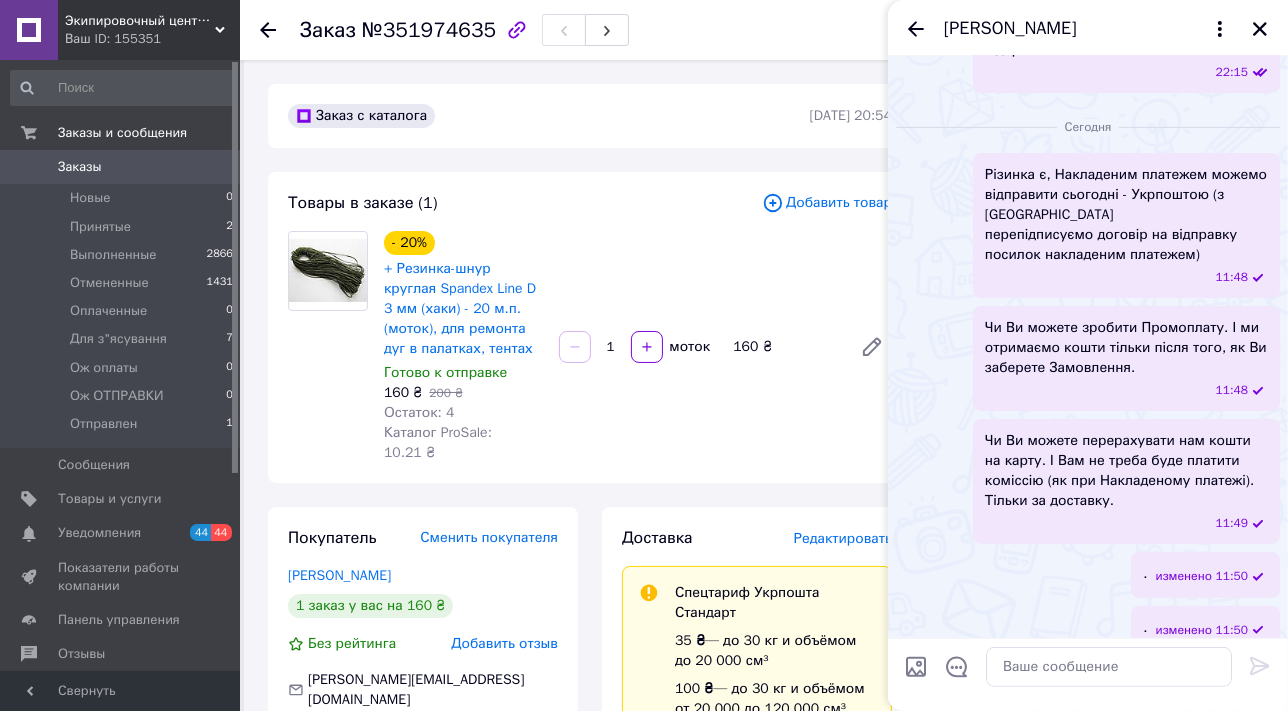 click on "Чи Ви можете перерахувати нам кошти на карту. І Вам не треба буде платити коміссію  (як при Накладеному платежі). Тільки за доставку." at bounding box center (1126, 471) 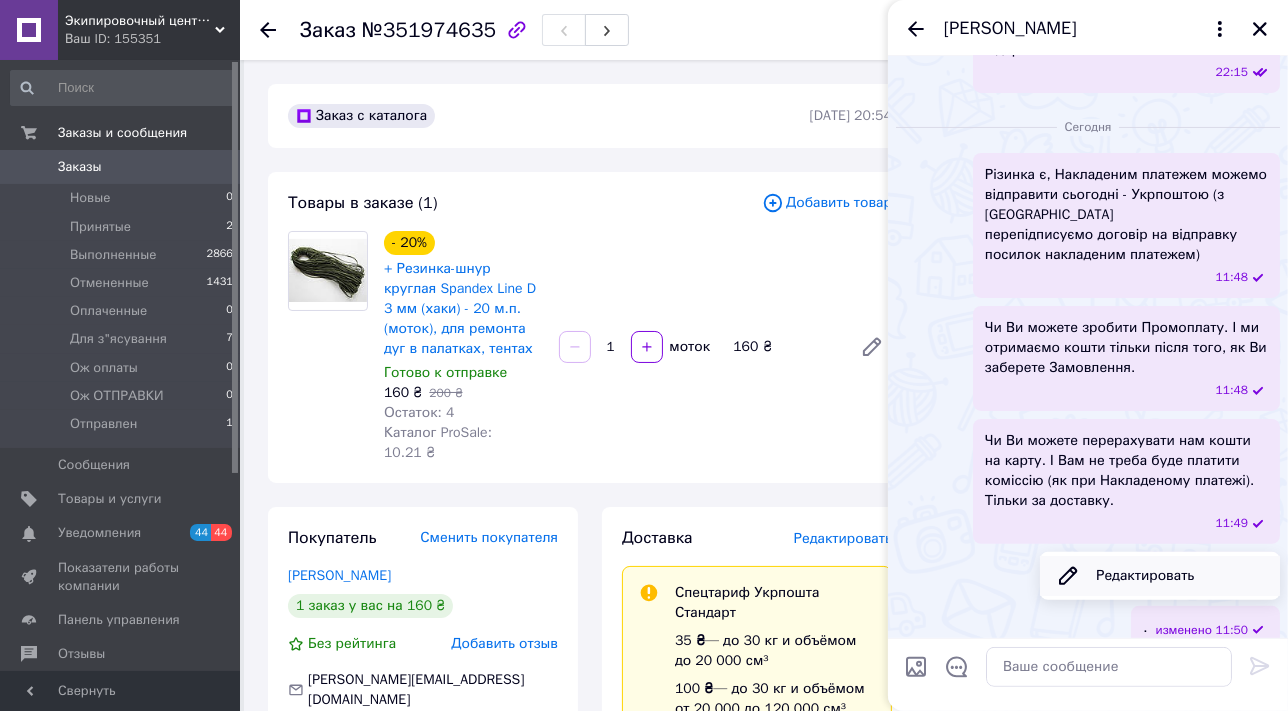 click on "Редактировать" at bounding box center [1160, 576] 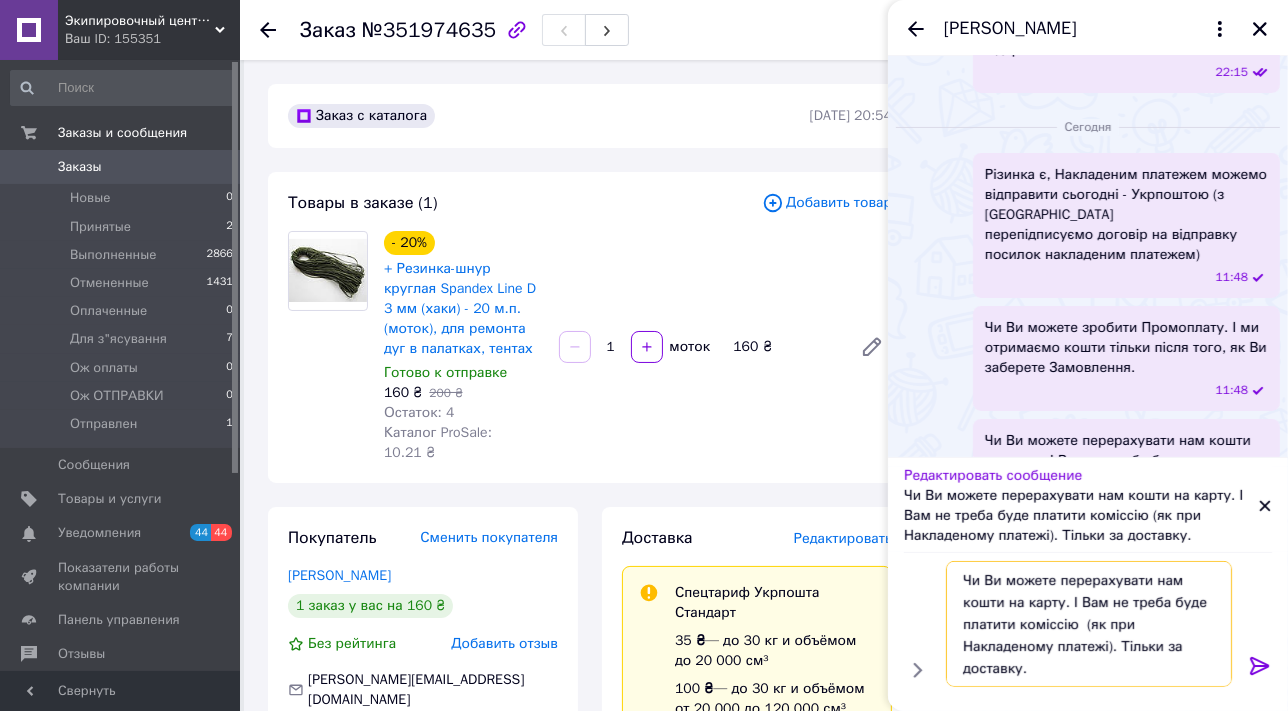 drag, startPoint x: 1055, startPoint y: 663, endPoint x: 912, endPoint y: 560, distance: 176.2328 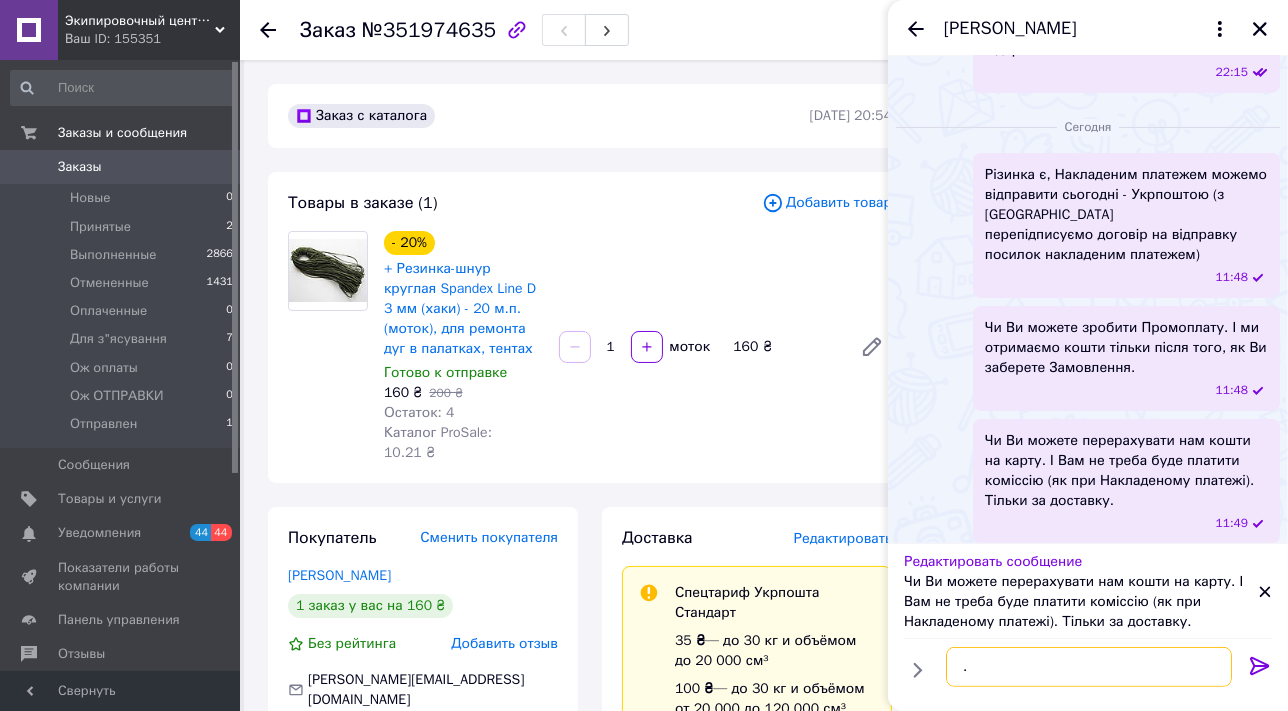 type on "." 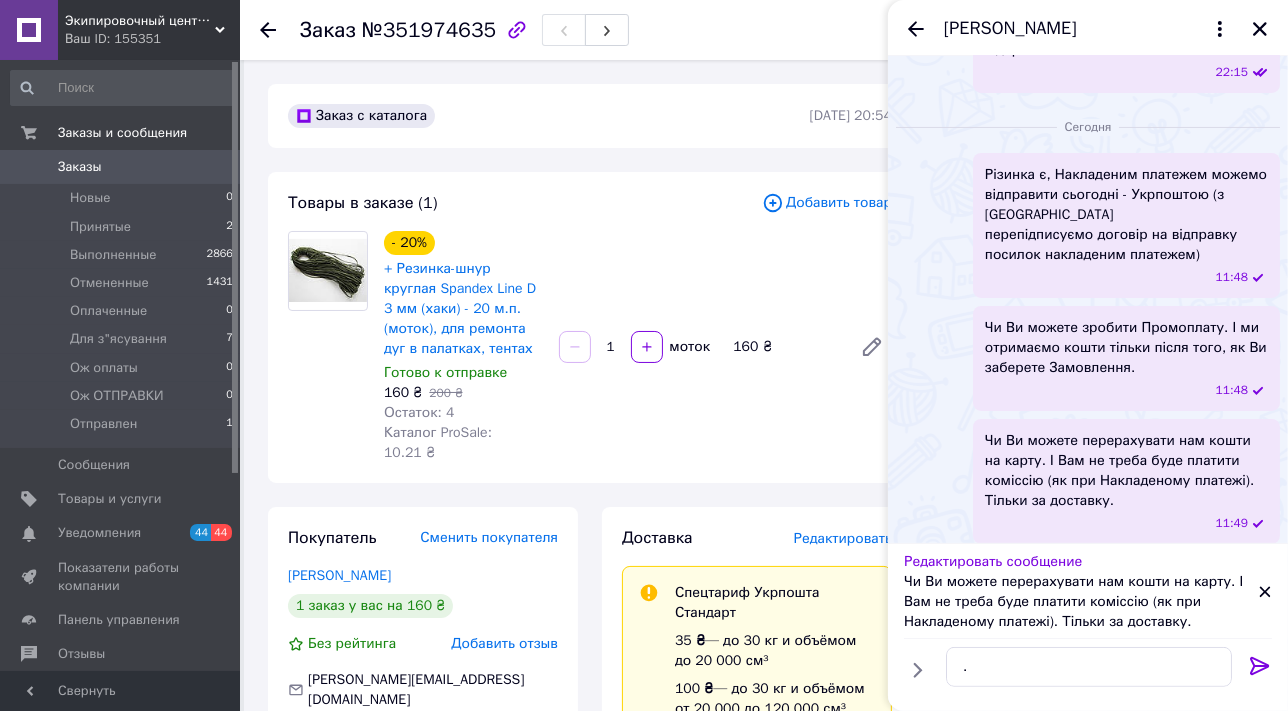 click 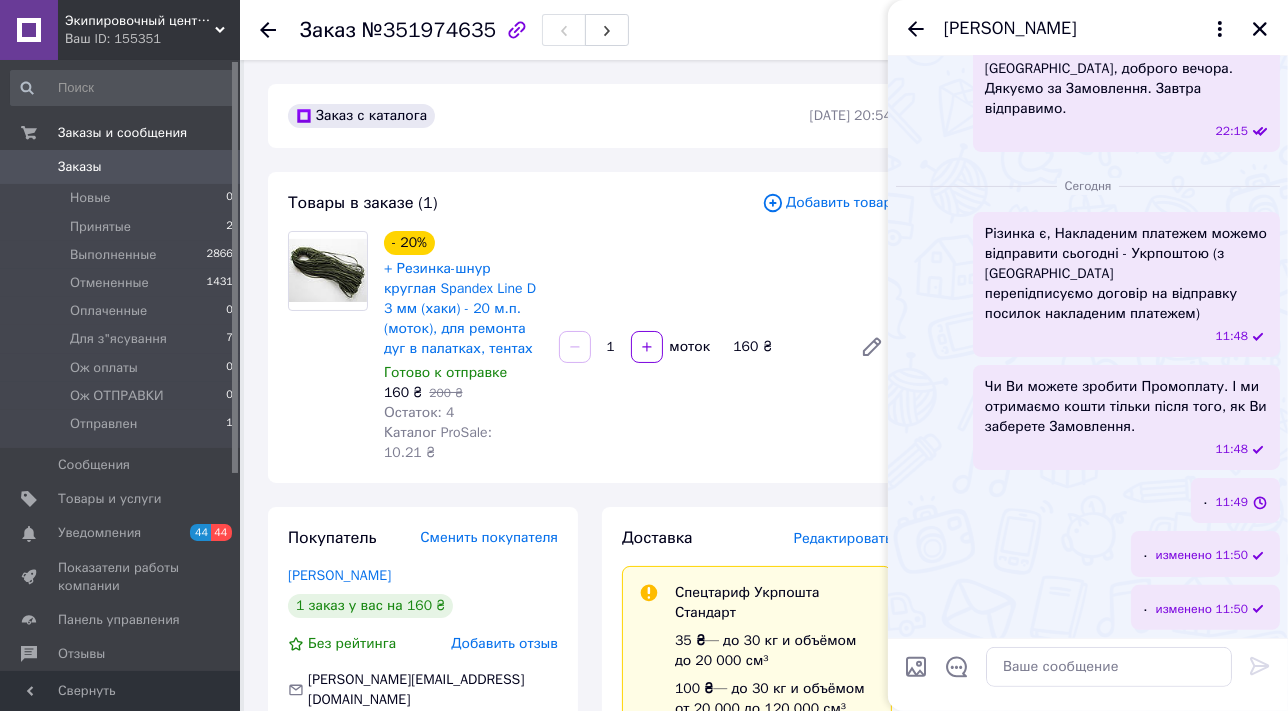 scroll, scrollTop: 343, scrollLeft: 0, axis: vertical 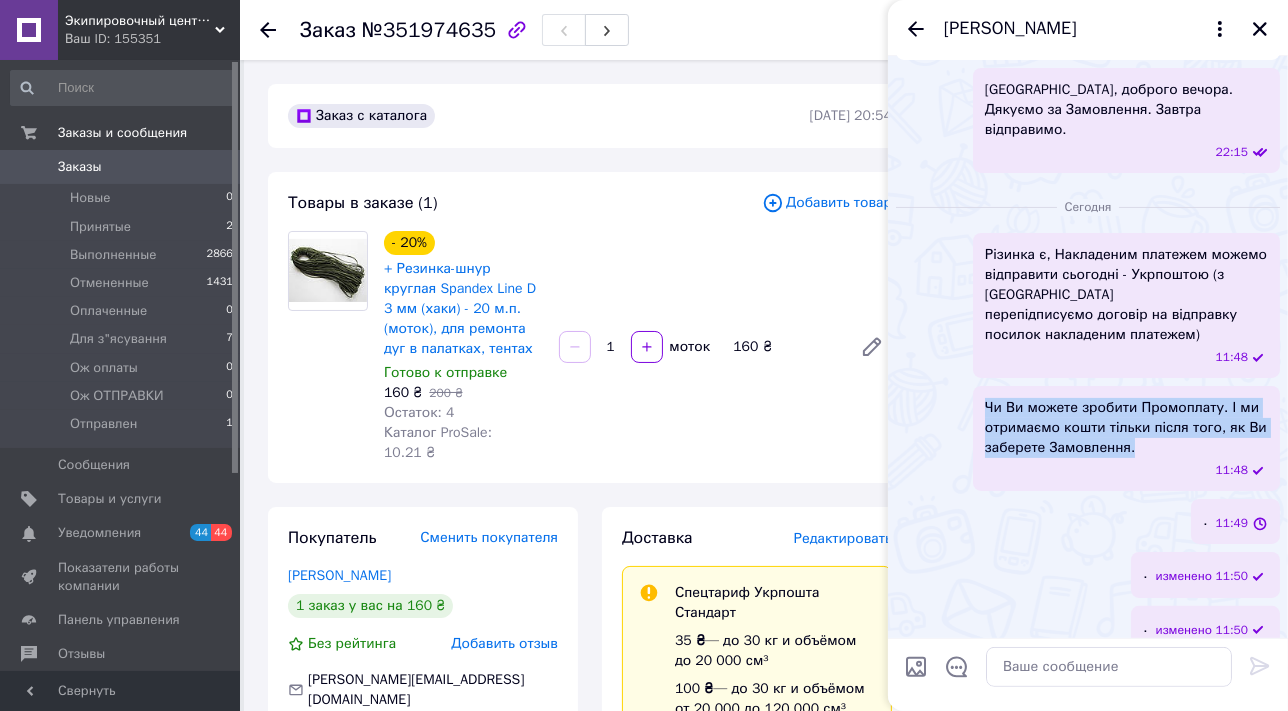 drag, startPoint x: 1131, startPoint y: 431, endPoint x: 969, endPoint y: 376, distance: 171.08185 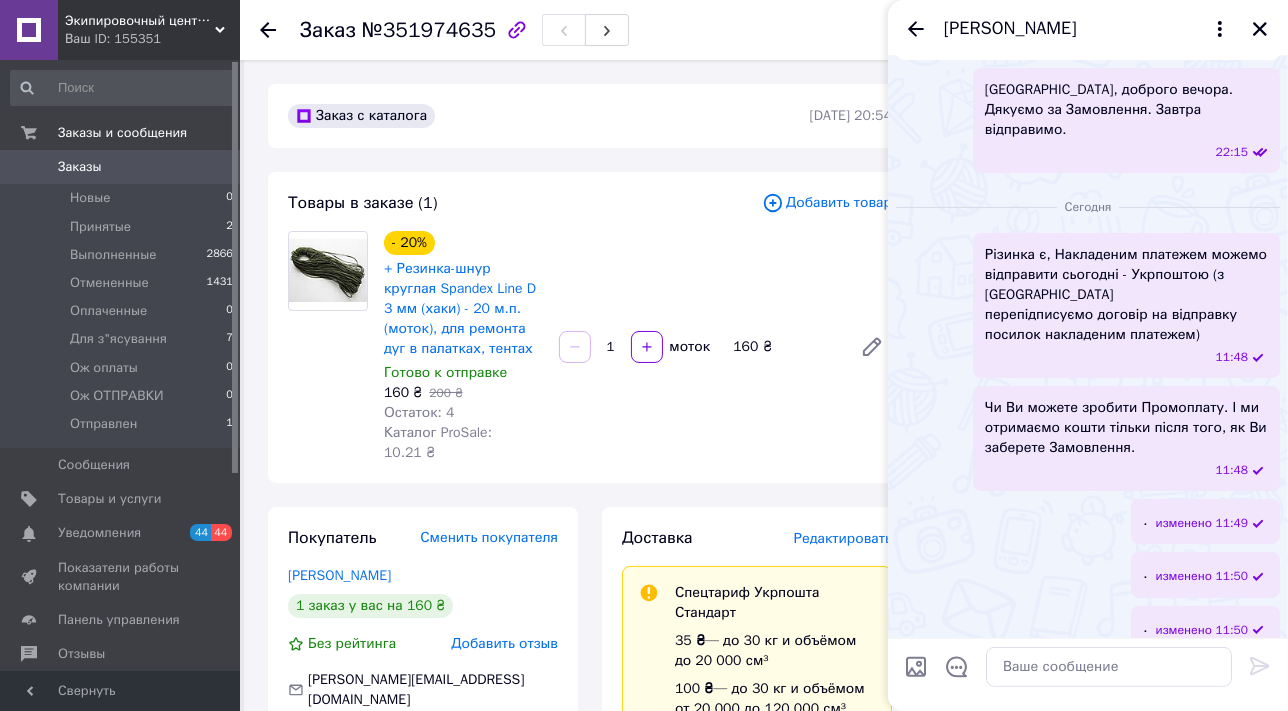 click on "11:48" at bounding box center (1130, 470) 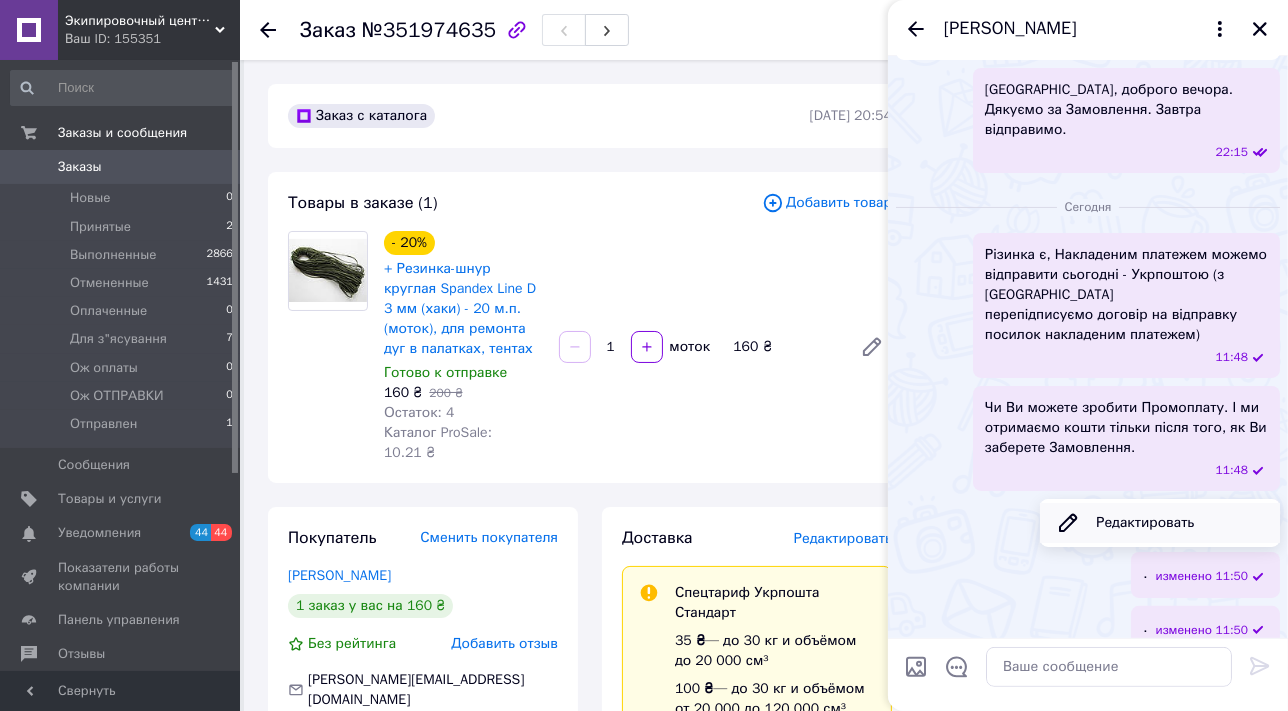 click on "Редактировать" at bounding box center (1160, 523) 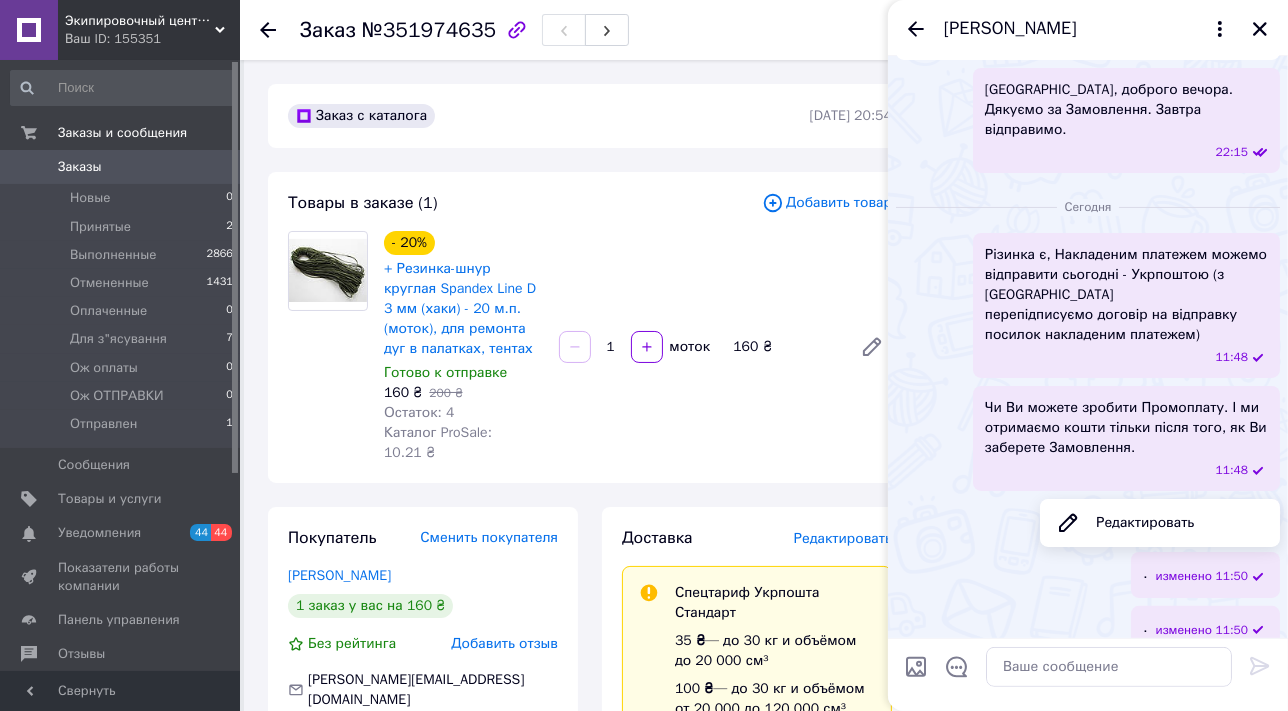 type on "Чи Ви можете зробити Промоплату. І ми отримаємо кошти тільки після того, як Ви заберете Замовлення." 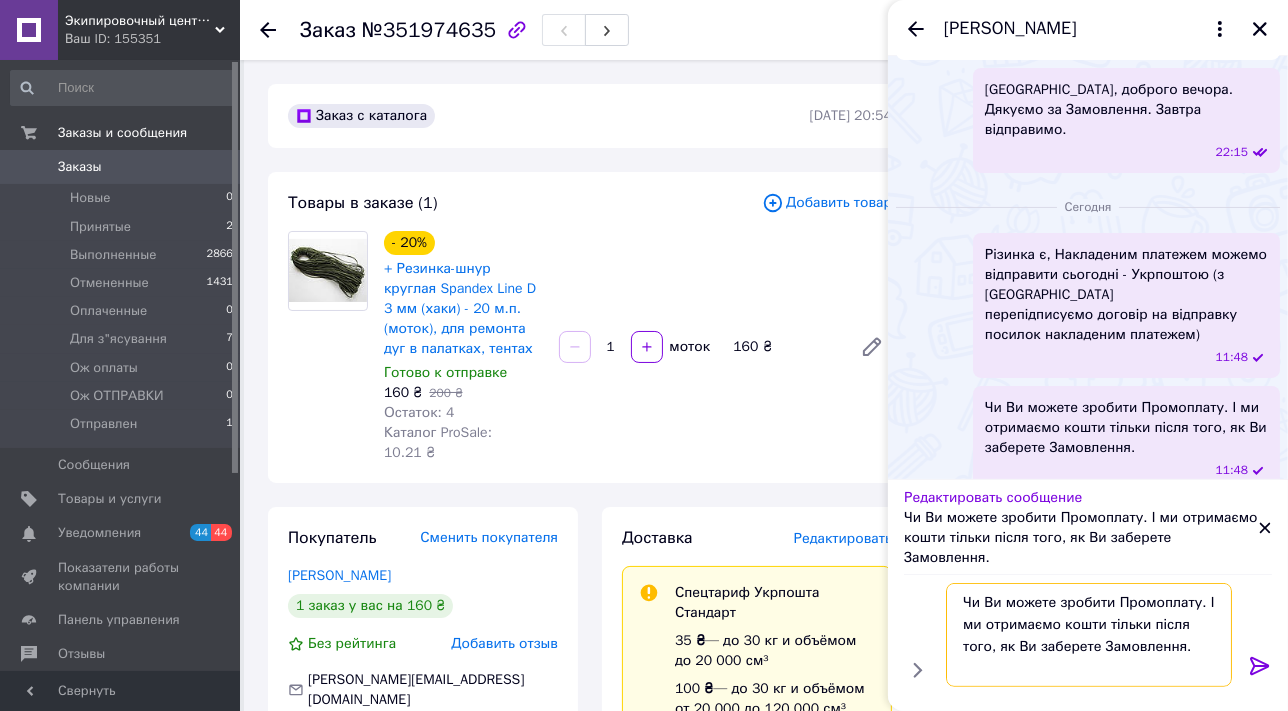 drag, startPoint x: 1151, startPoint y: 644, endPoint x: 939, endPoint y: 607, distance: 215.20456 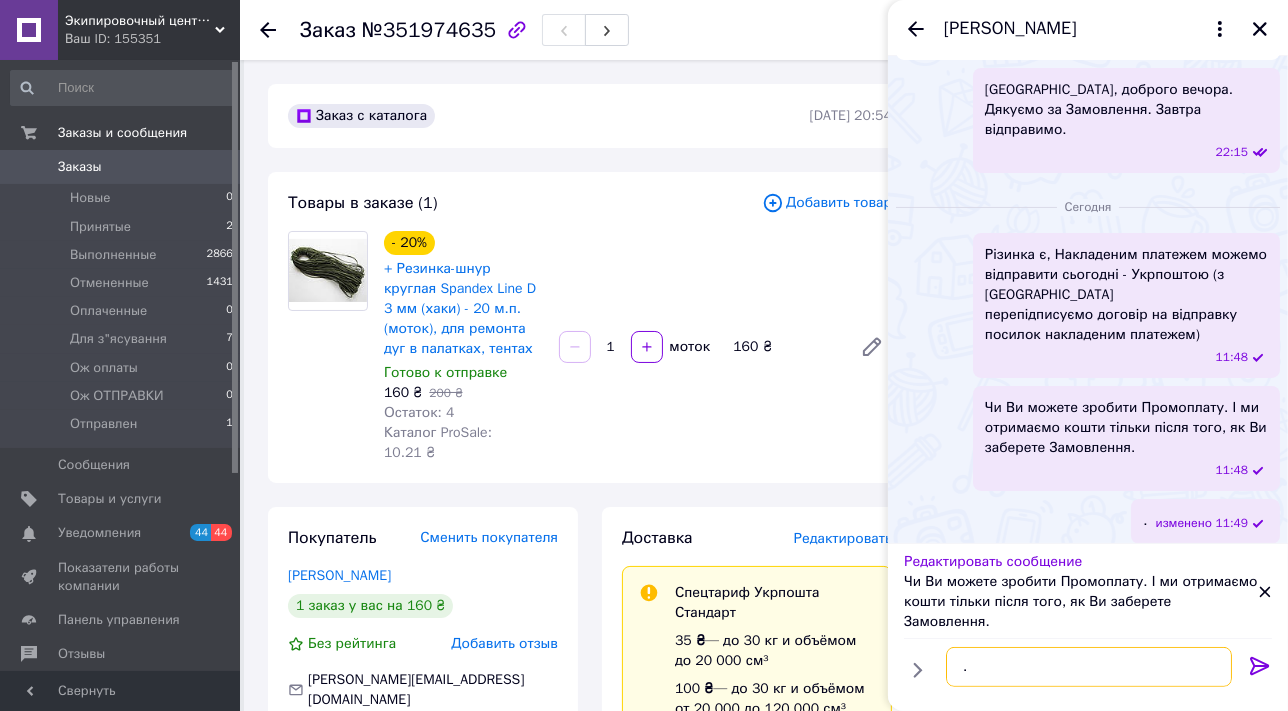 type on "." 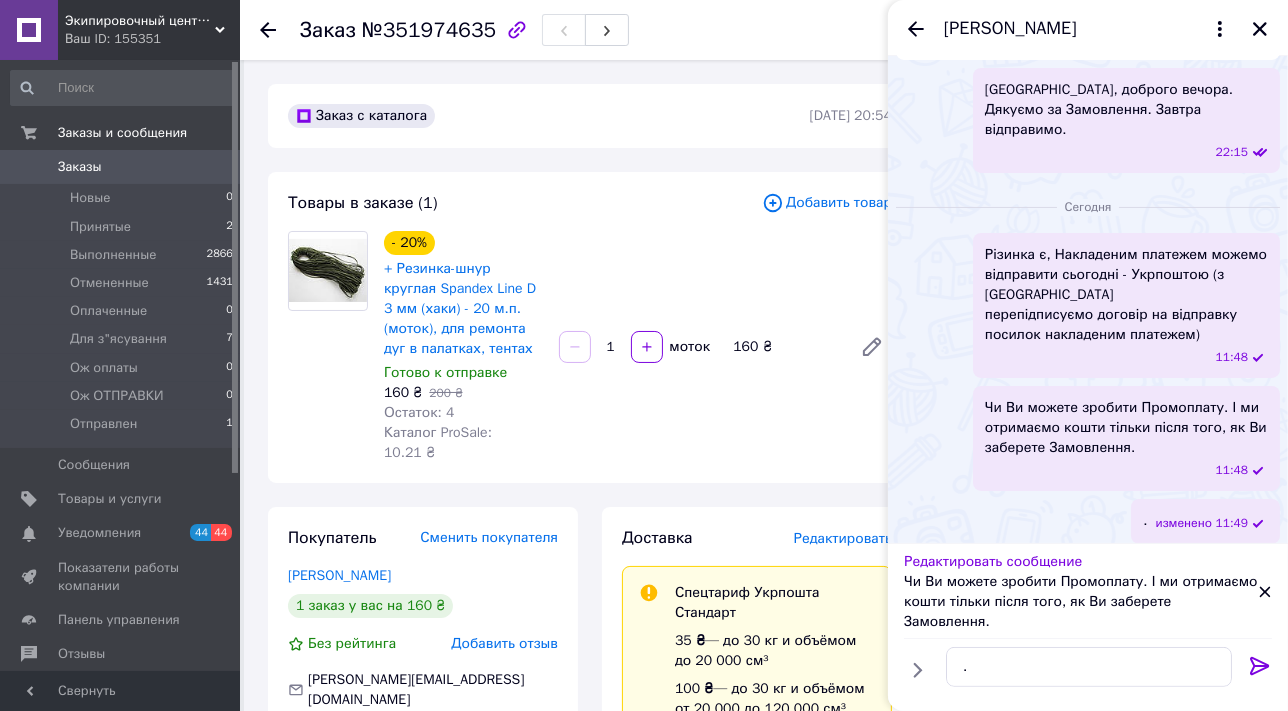 click 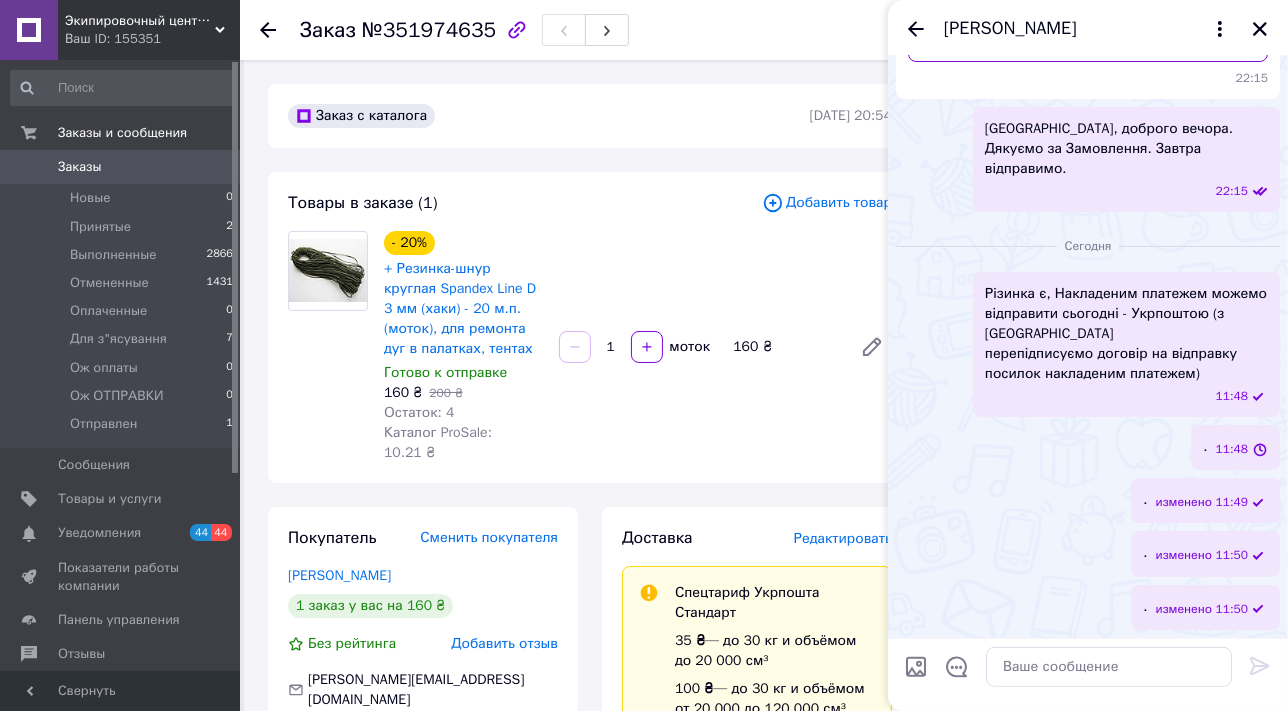 scroll, scrollTop: 283, scrollLeft: 0, axis: vertical 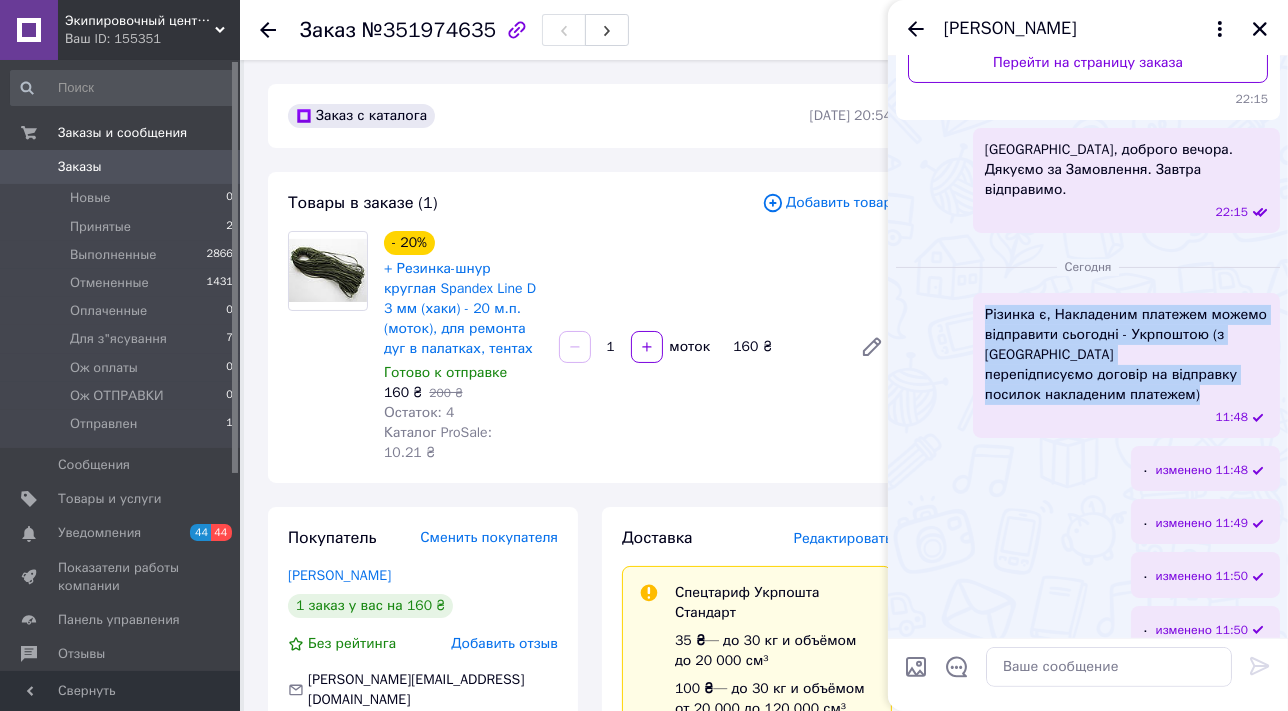 drag, startPoint x: 1198, startPoint y: 374, endPoint x: 959, endPoint y: 294, distance: 252.03372 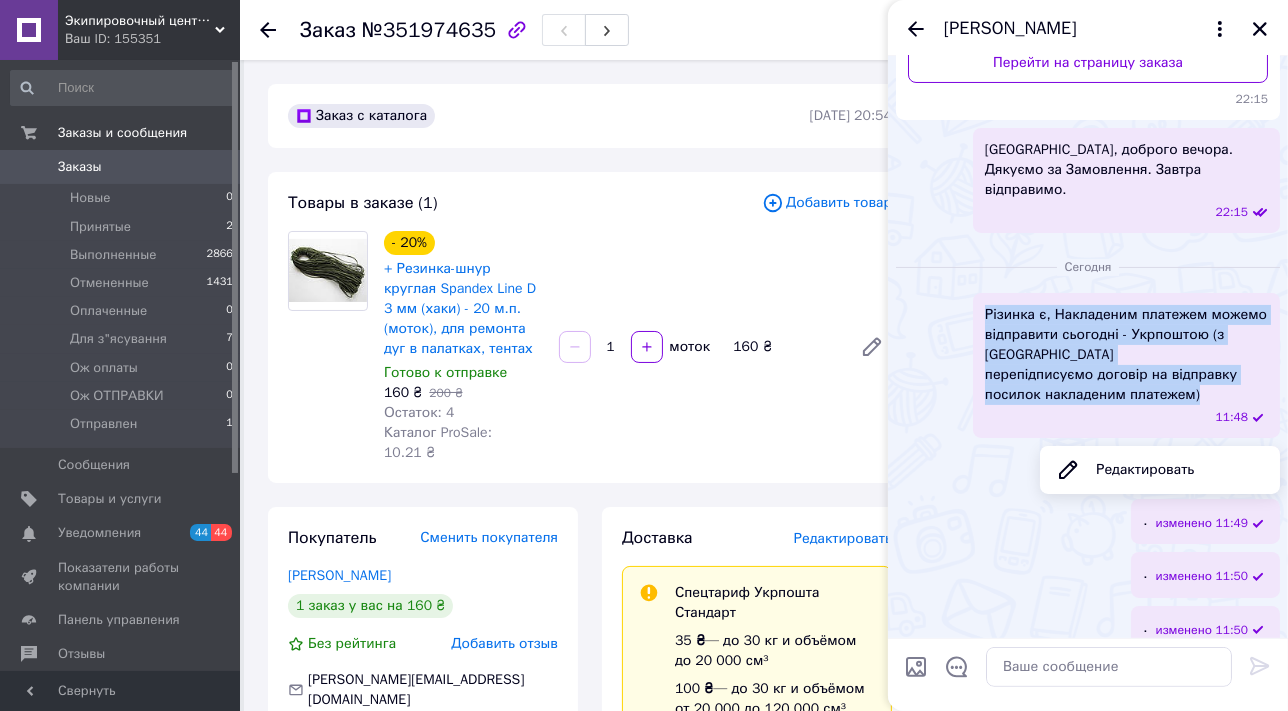 drag, startPoint x: 1191, startPoint y: 375, endPoint x: 973, endPoint y: 322, distance: 224.35017 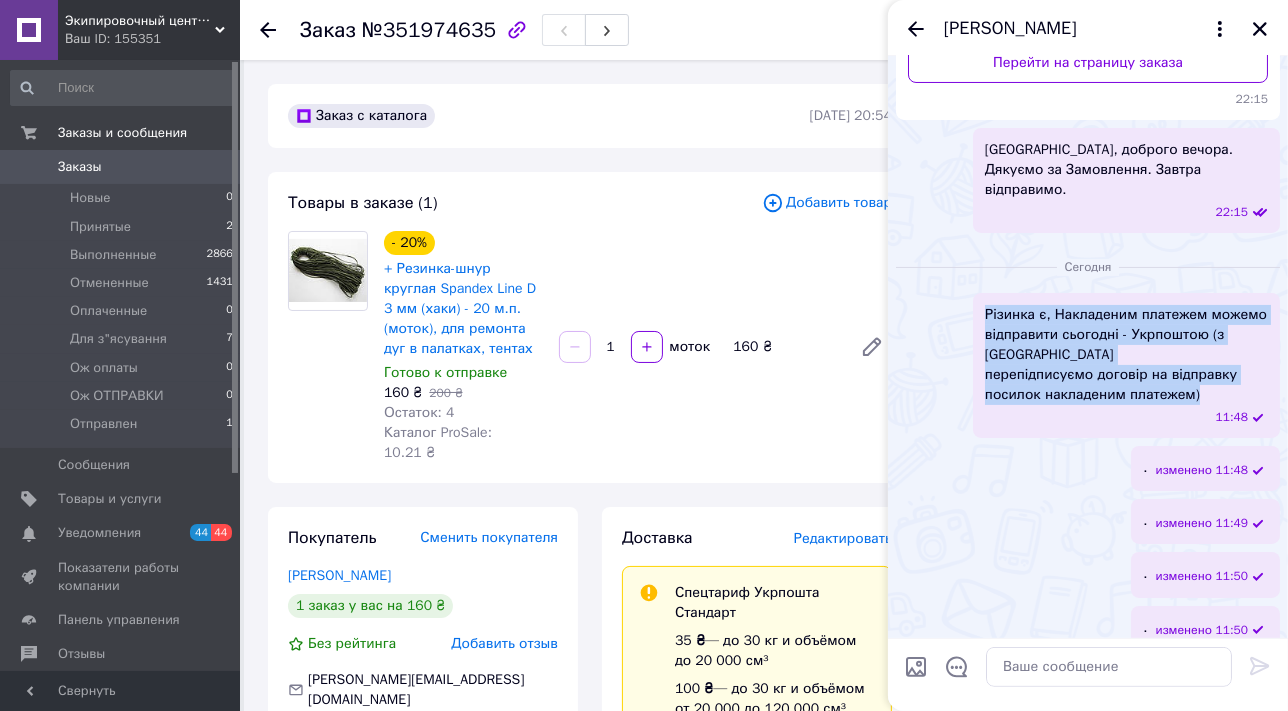 drag, startPoint x: 992, startPoint y: 339, endPoint x: 958, endPoint y: 315, distance: 41.617306 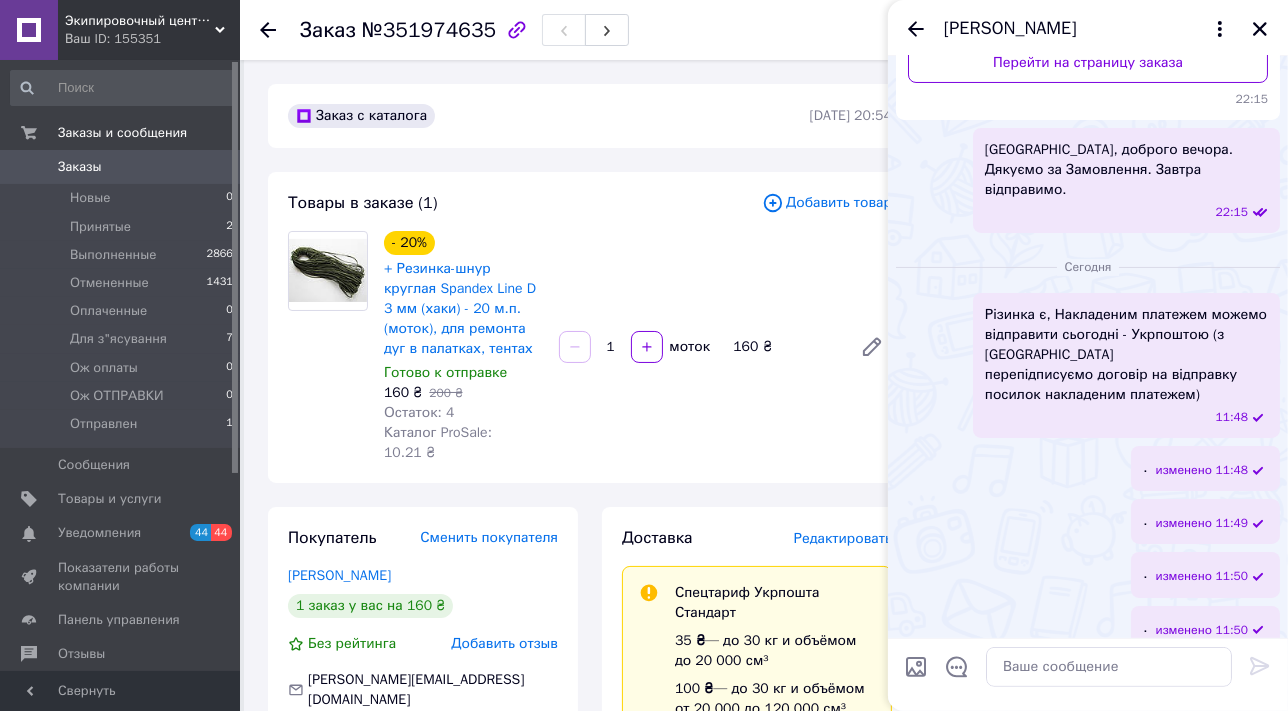 click on "Різинка є, Накладеним платежем можемо відправити сьогодні - Укрпоштою (з [GEOGRAPHIC_DATA] перепідписуємо договір на відправку посилок накладеним платежем)" at bounding box center (1126, 355) 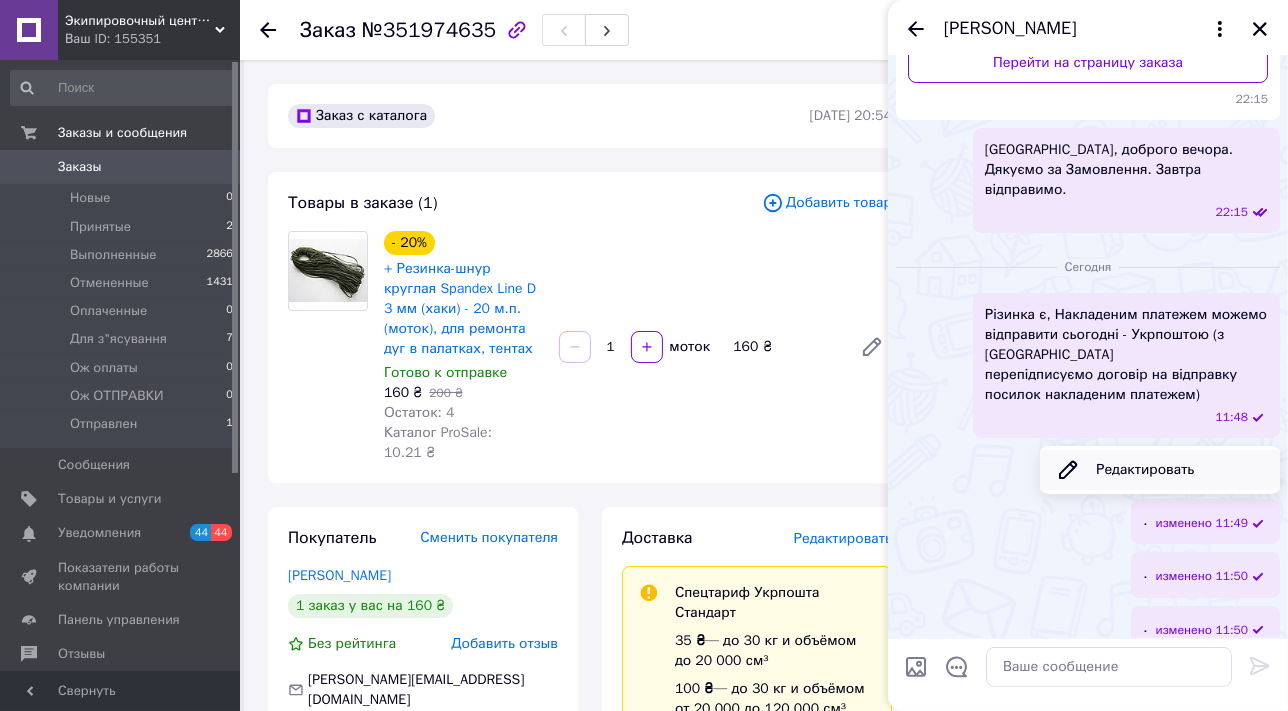 click on "Редактировать" at bounding box center (1160, 470) 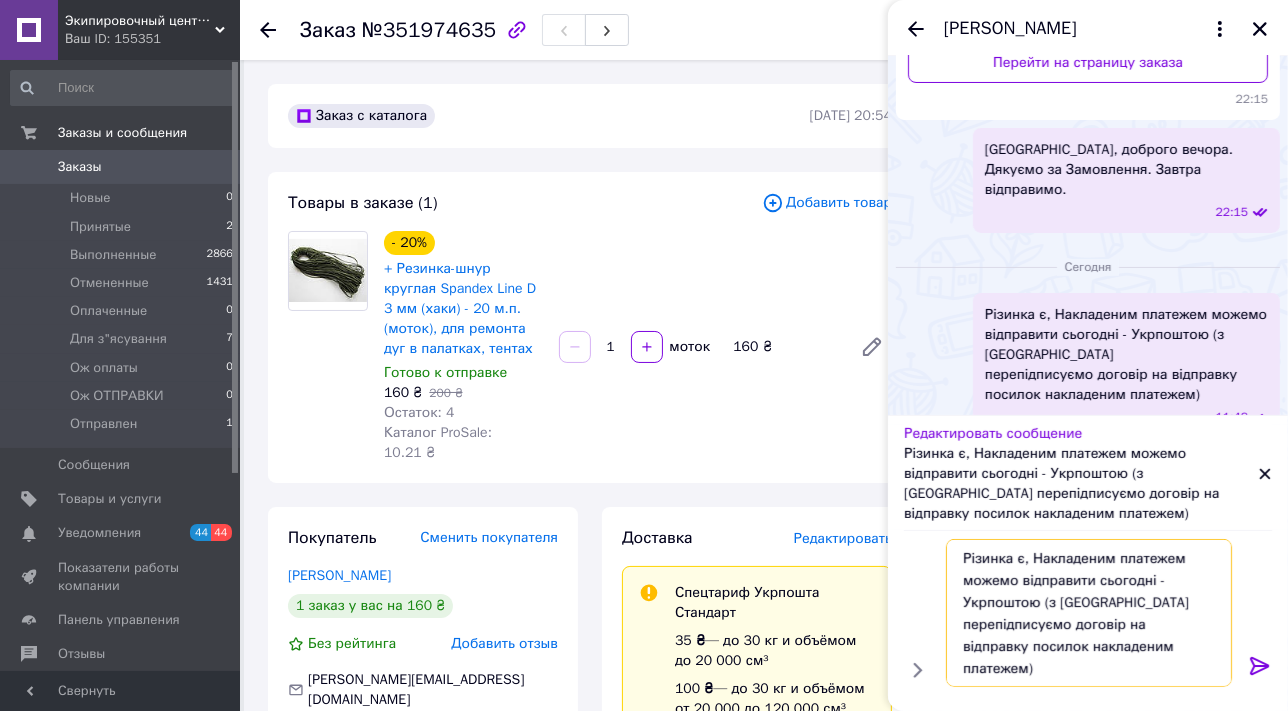 drag, startPoint x: 1183, startPoint y: 658, endPoint x: 929, endPoint y: 565, distance: 270.4903 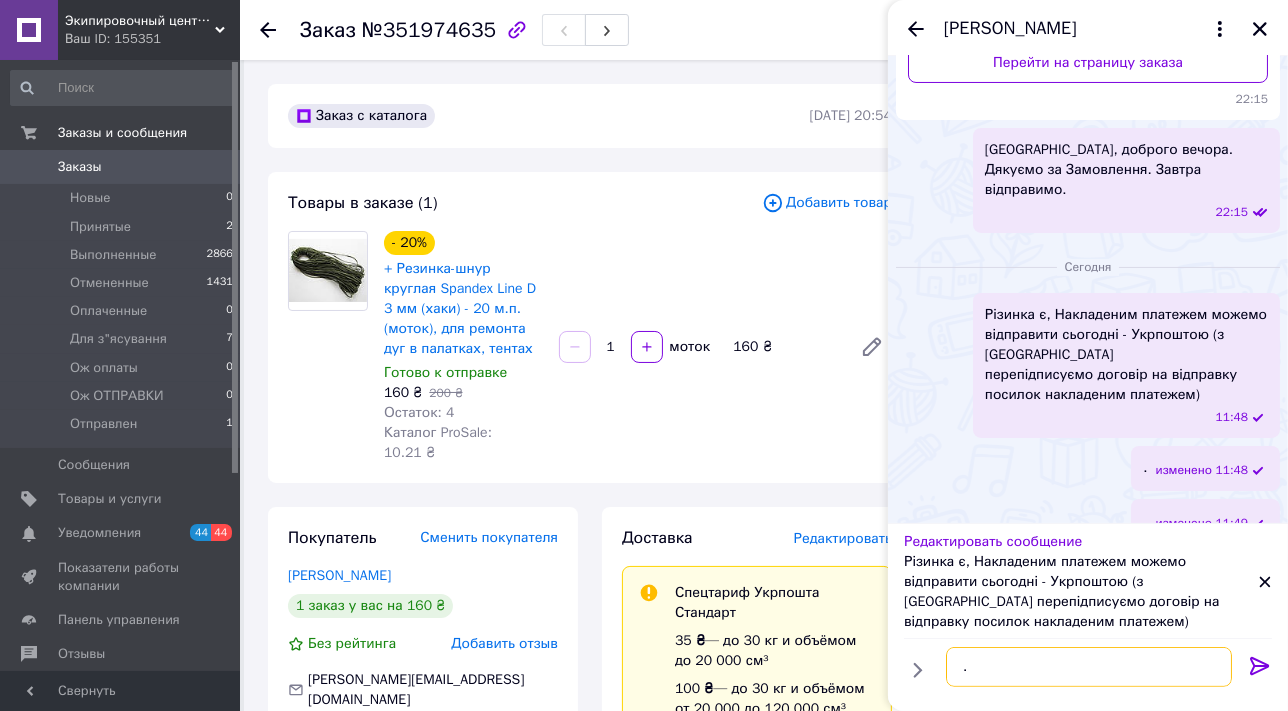 type on "." 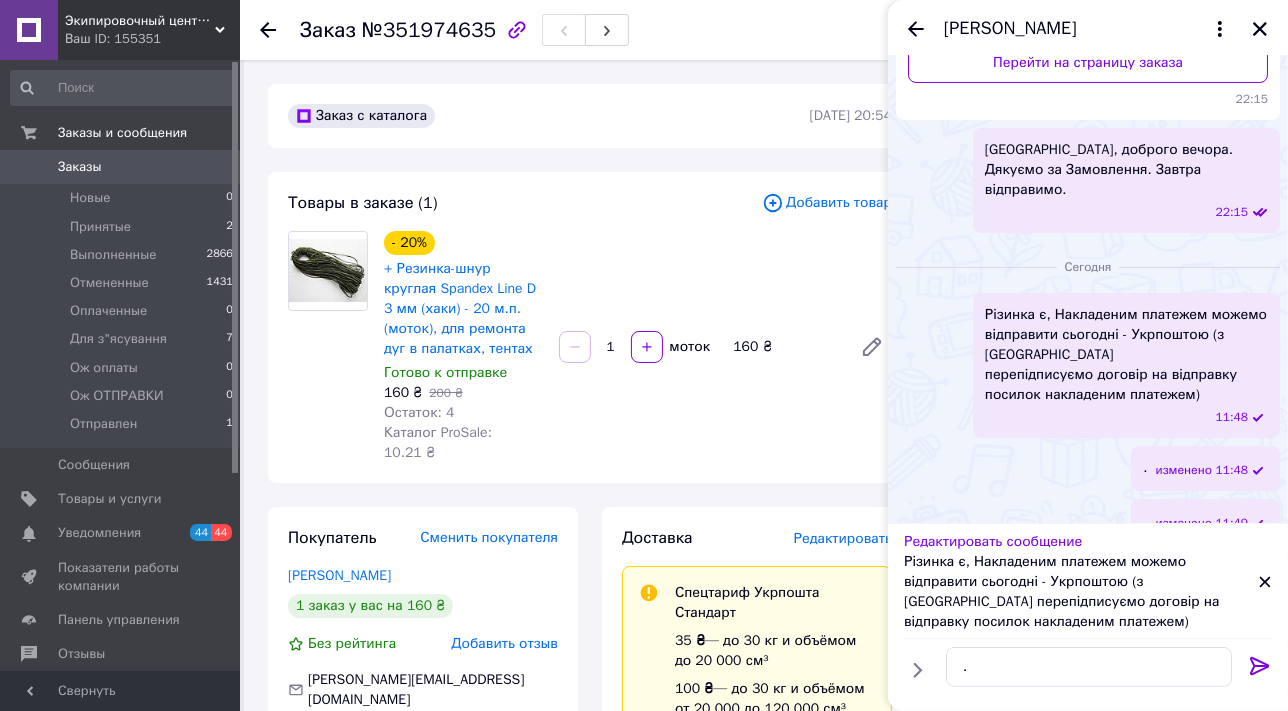click 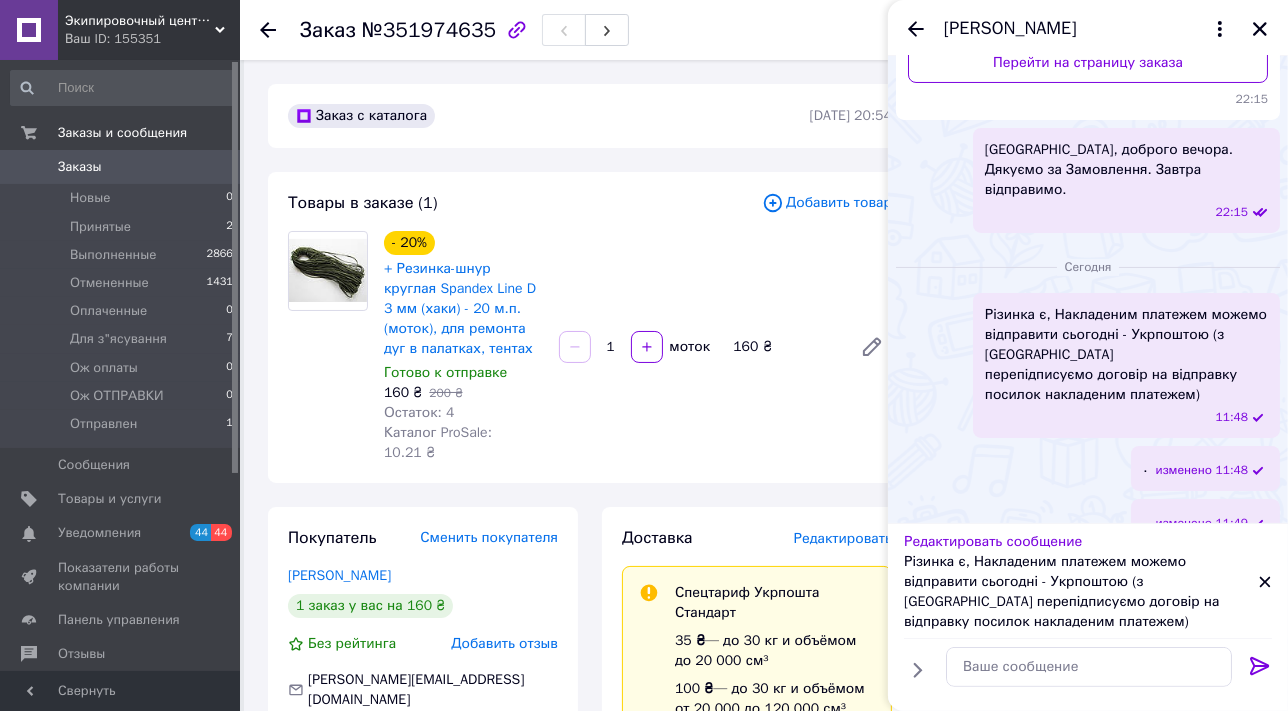 scroll, scrollTop: 183, scrollLeft: 0, axis: vertical 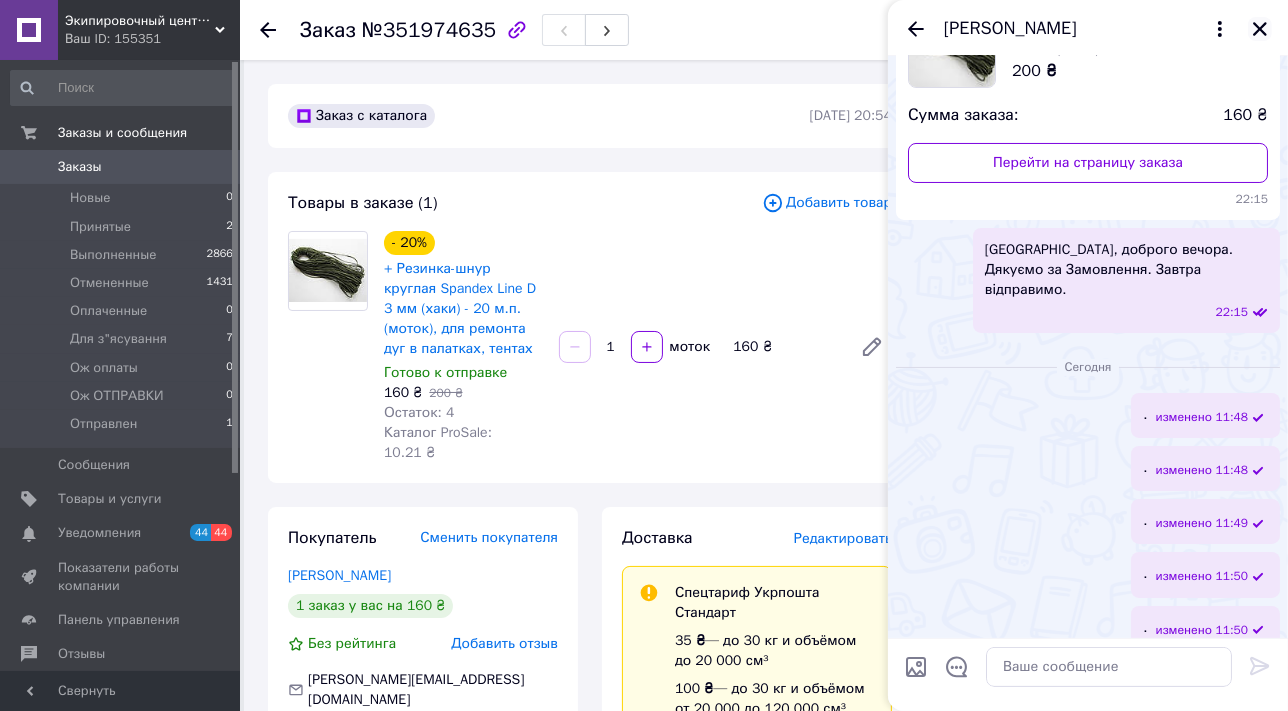 click 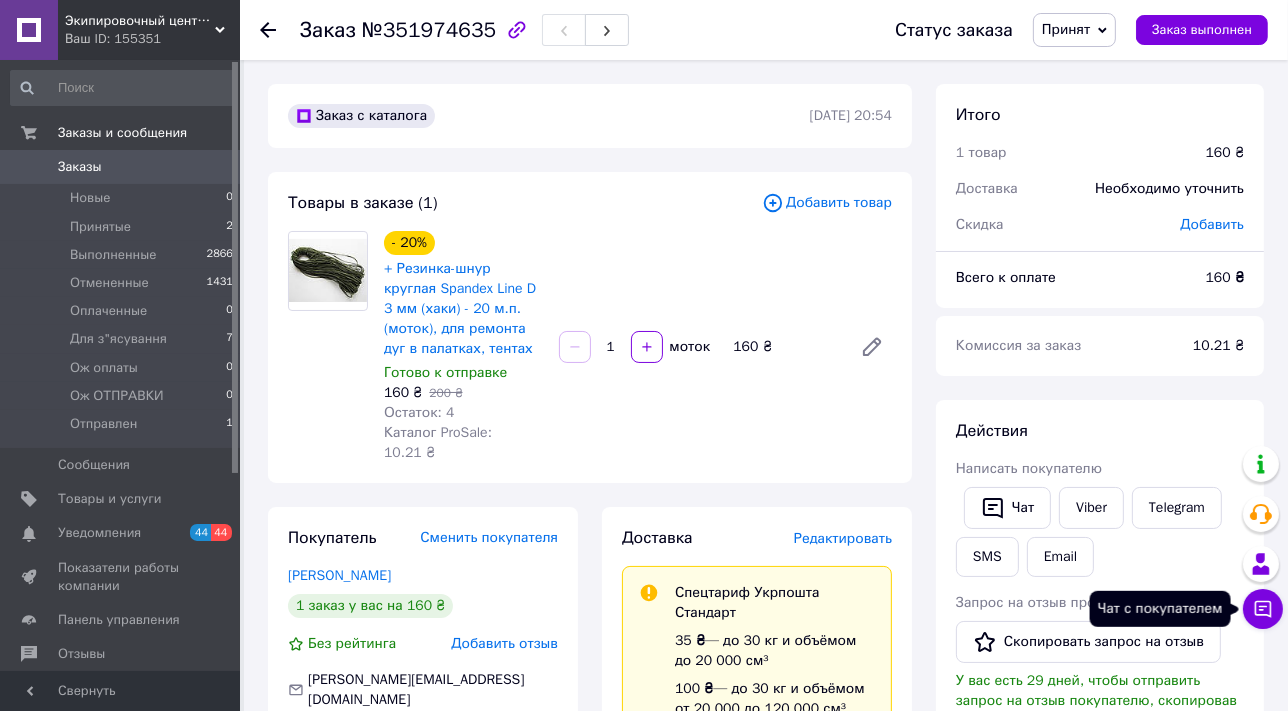 click 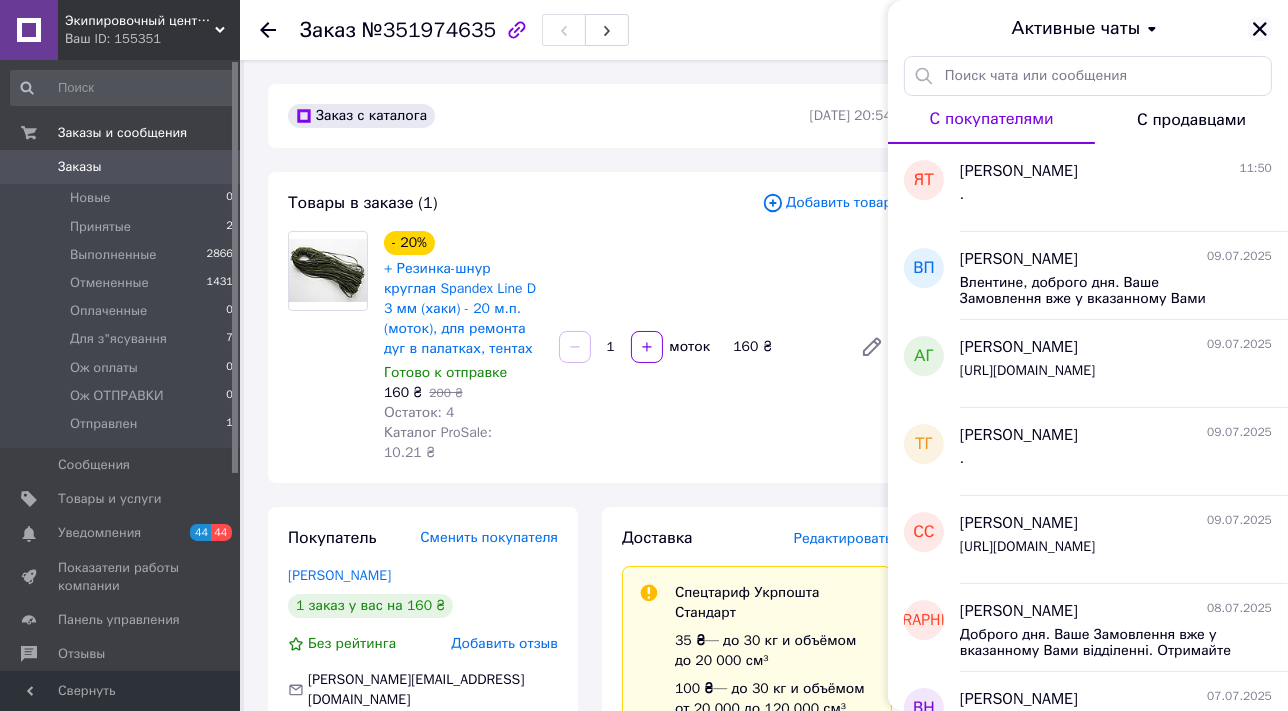 click 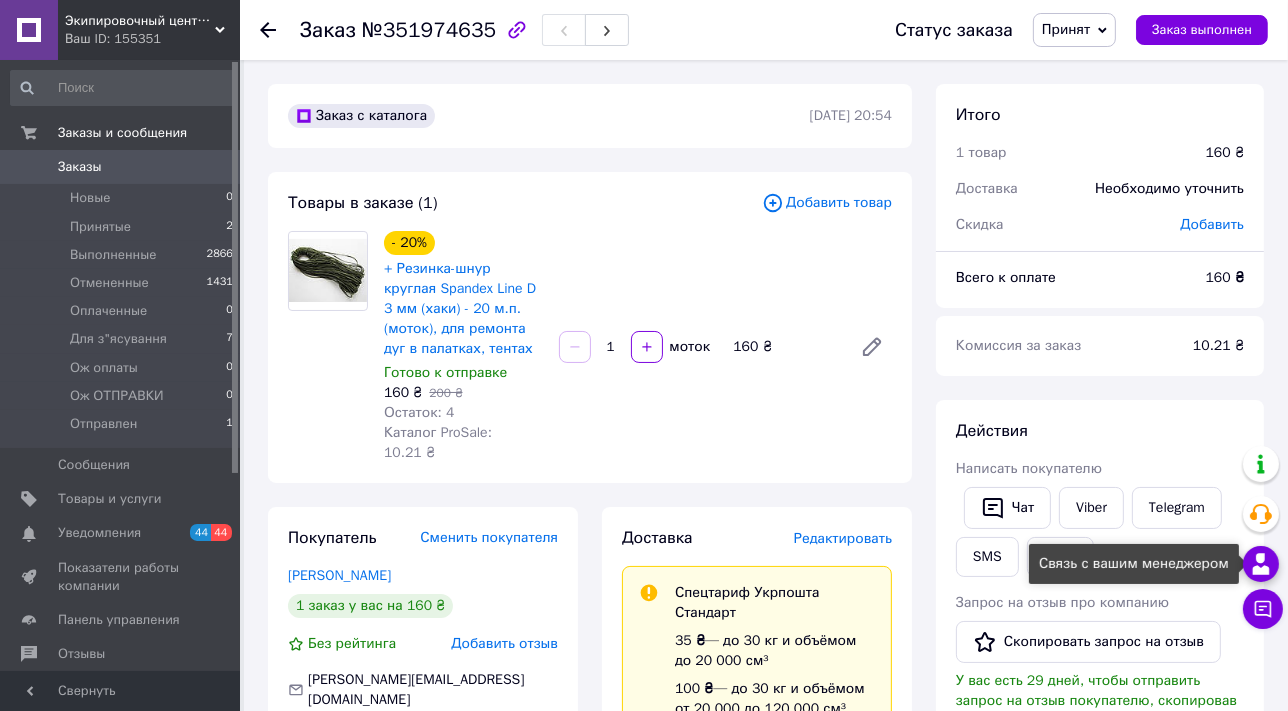 click 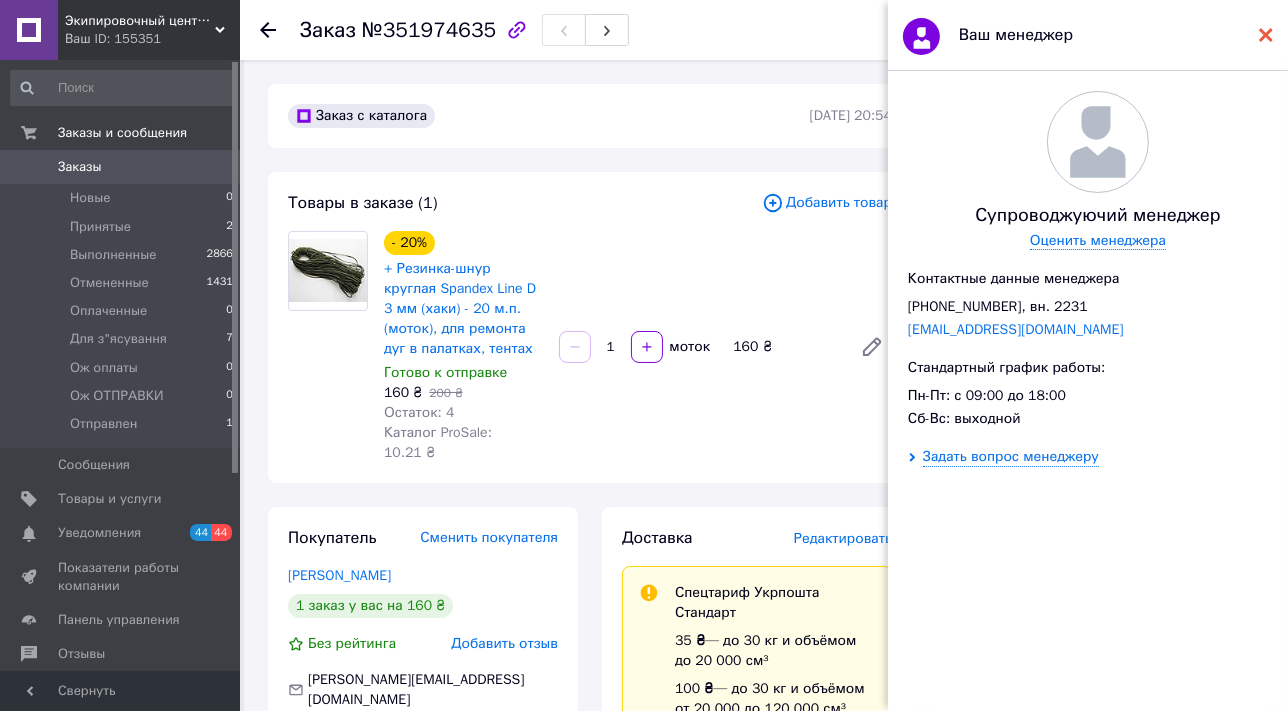 click 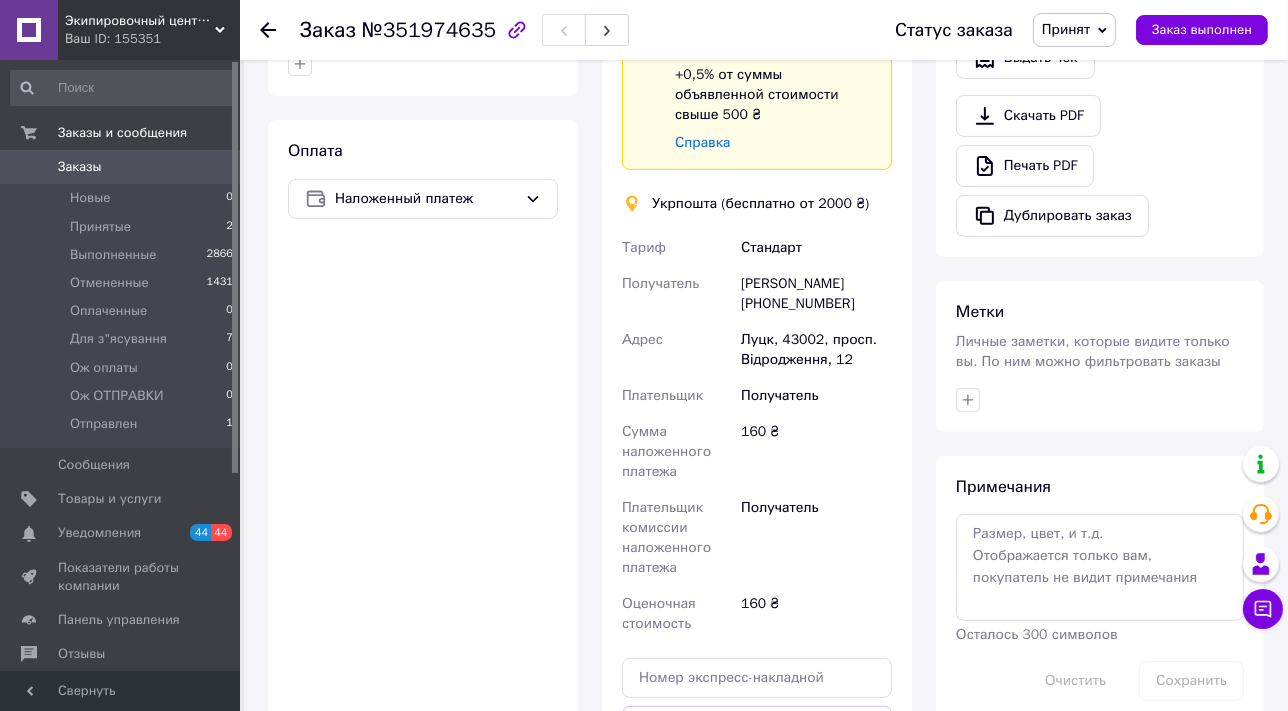 scroll, scrollTop: 90, scrollLeft: 0, axis: vertical 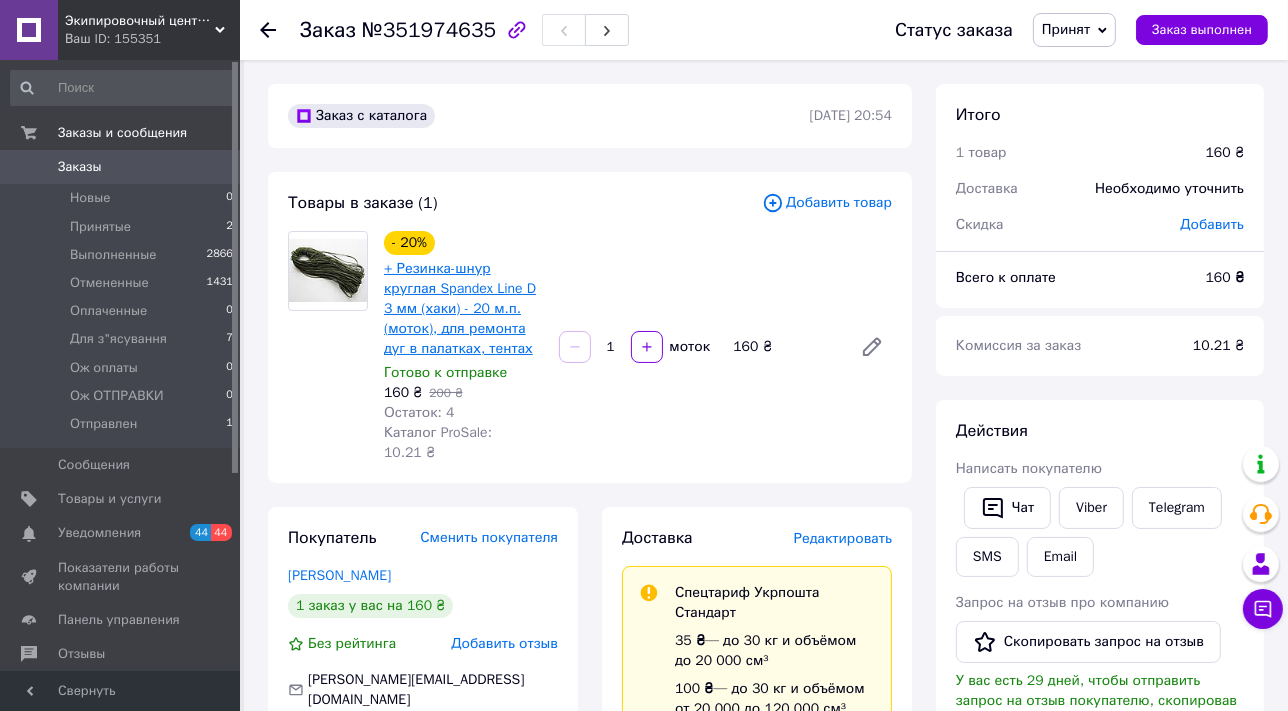 click on "+ Резинка-шнур круглая Spandex Line D 3 мм (хаки) - 20 м.п. (моток), для ремонта дуг в палатках, тентах" at bounding box center [460, 308] 